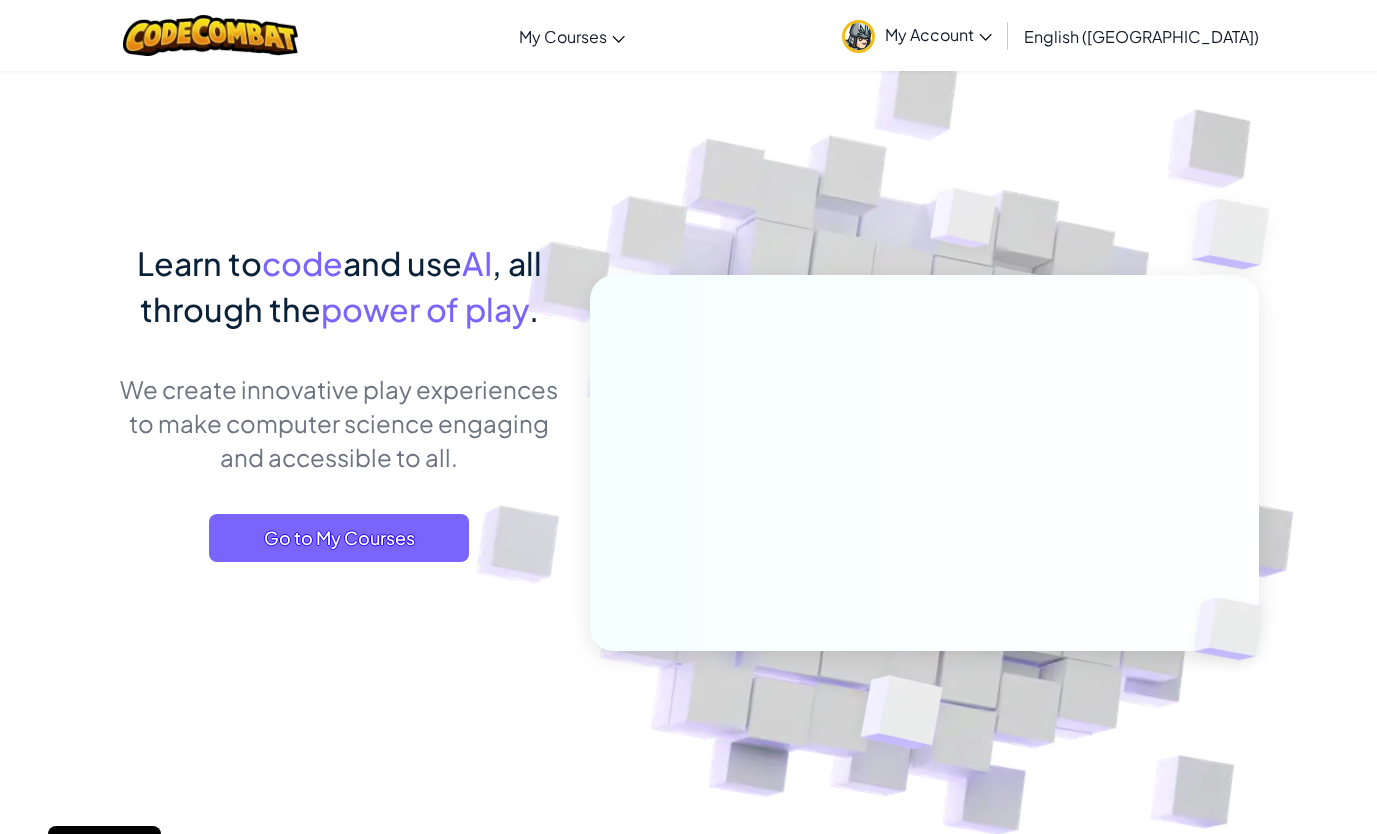 scroll, scrollTop: 0, scrollLeft: 0, axis: both 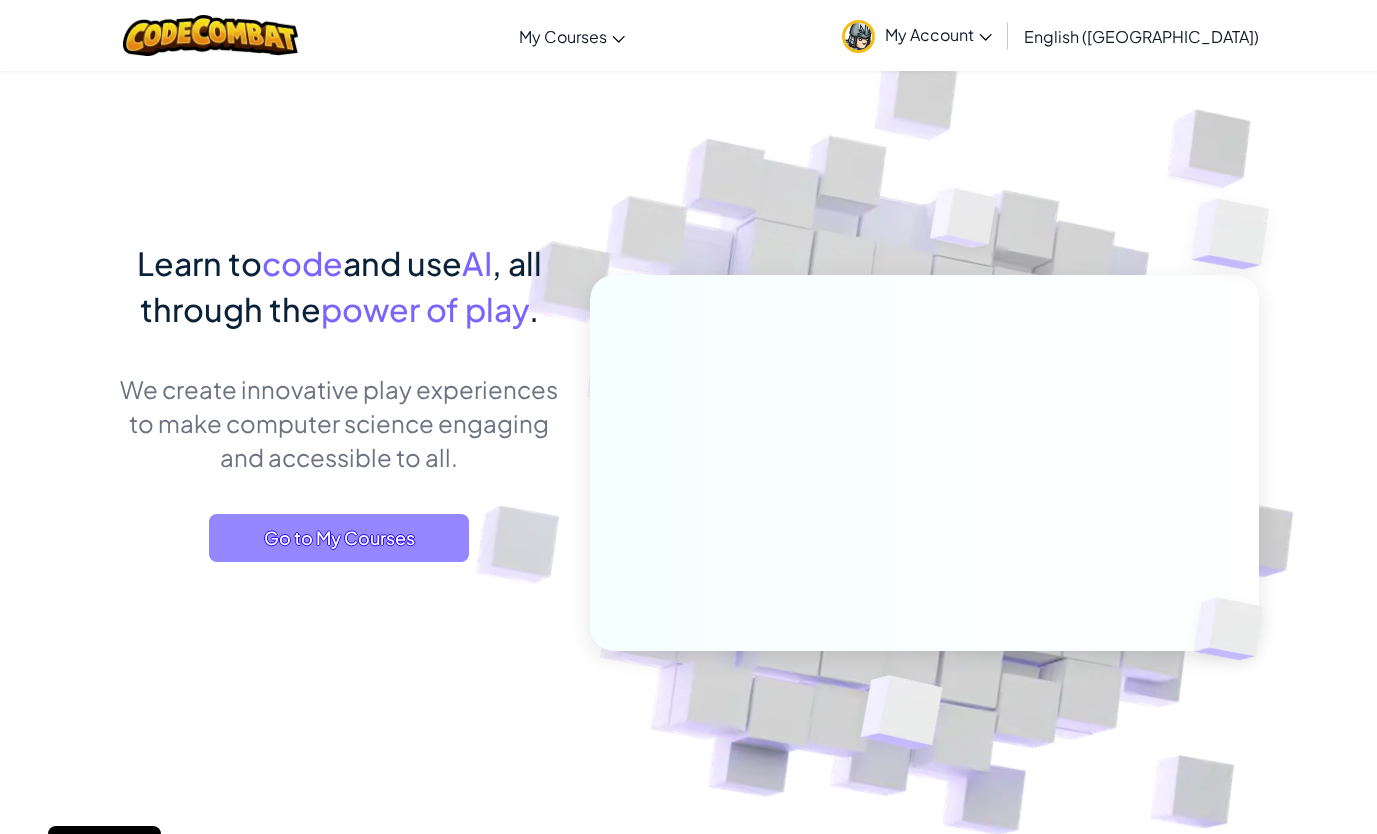 click on "Go to My Courses" at bounding box center [339, 538] 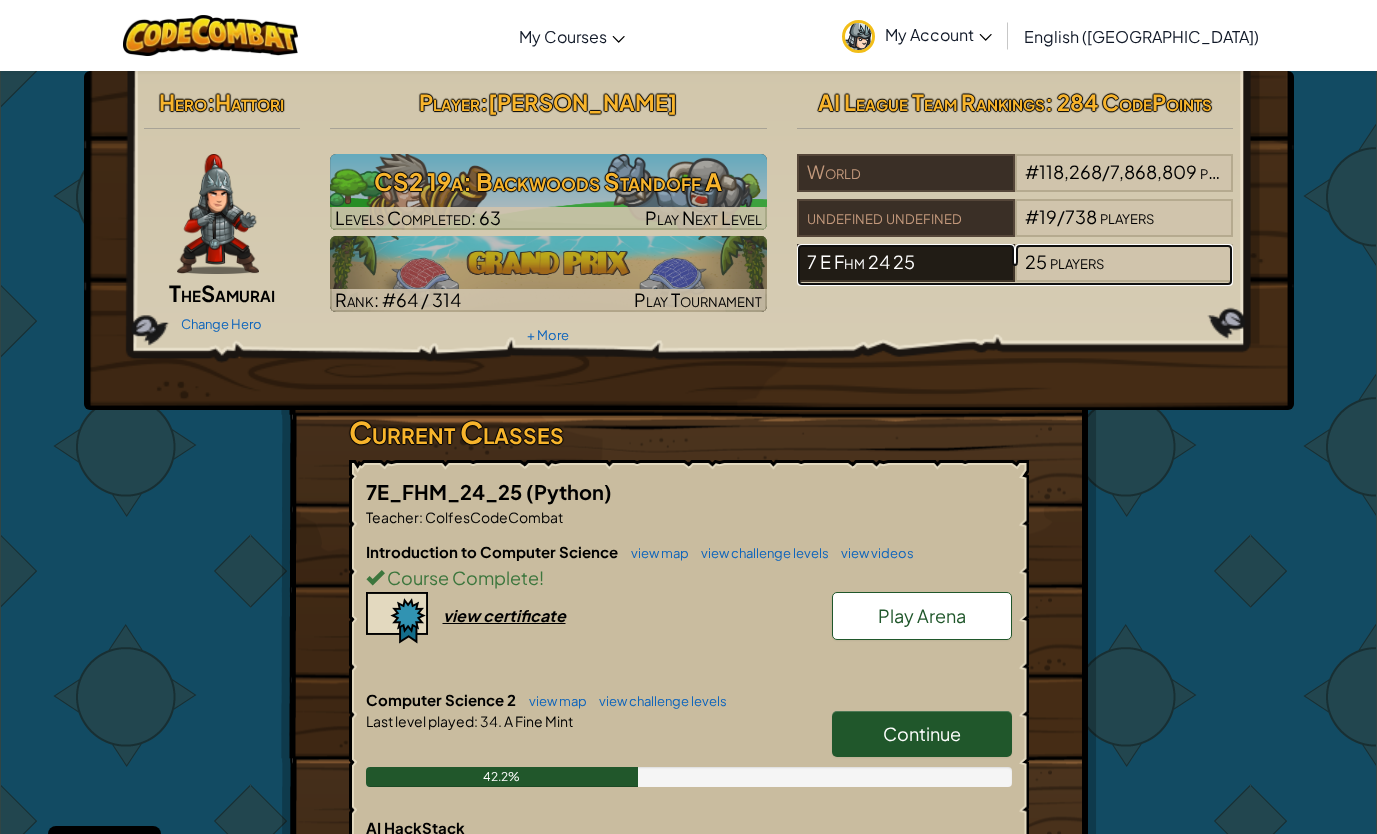 click on "7 E Fhm 24 25" at bounding box center (906, 263) 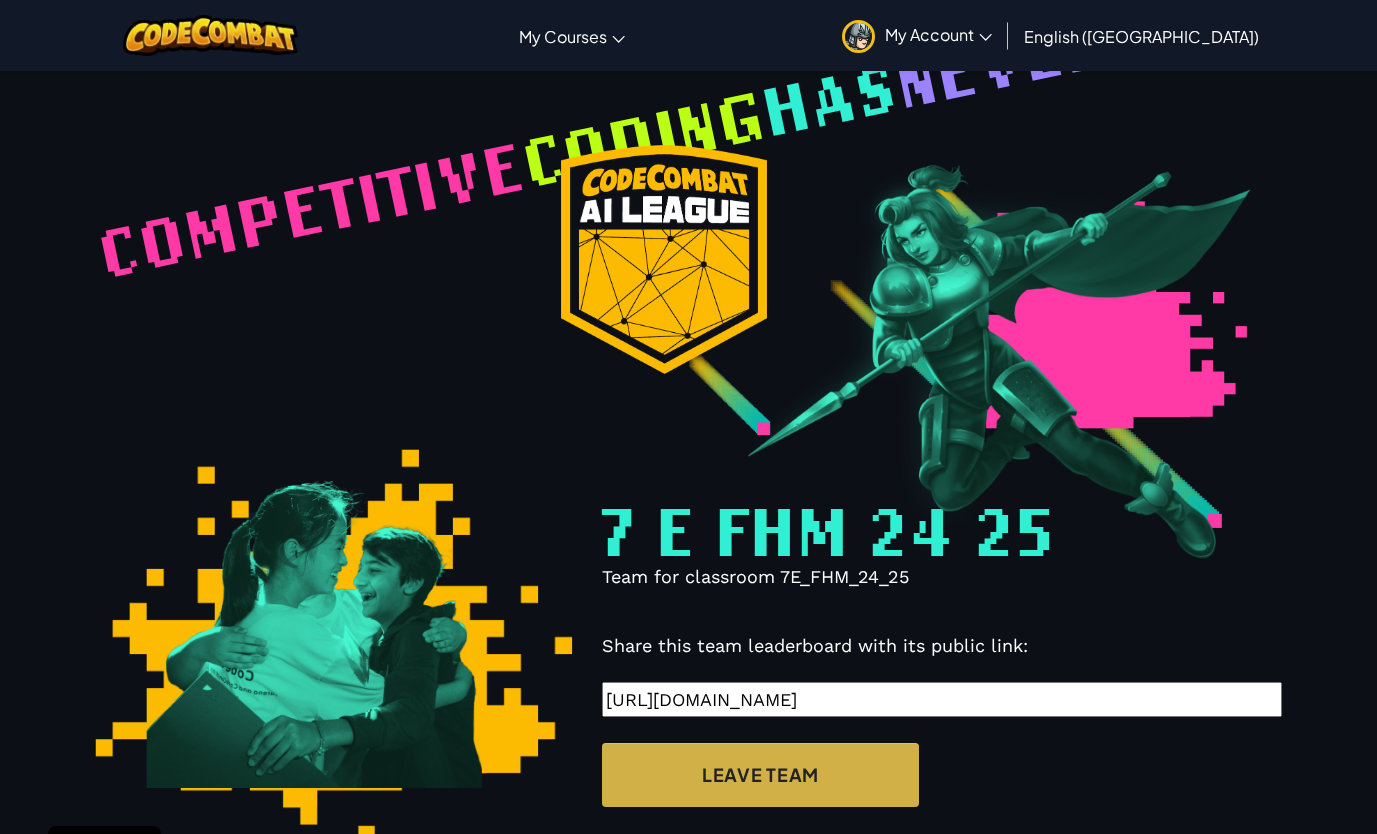 select on "680f8b03cab99149e3233ba2" 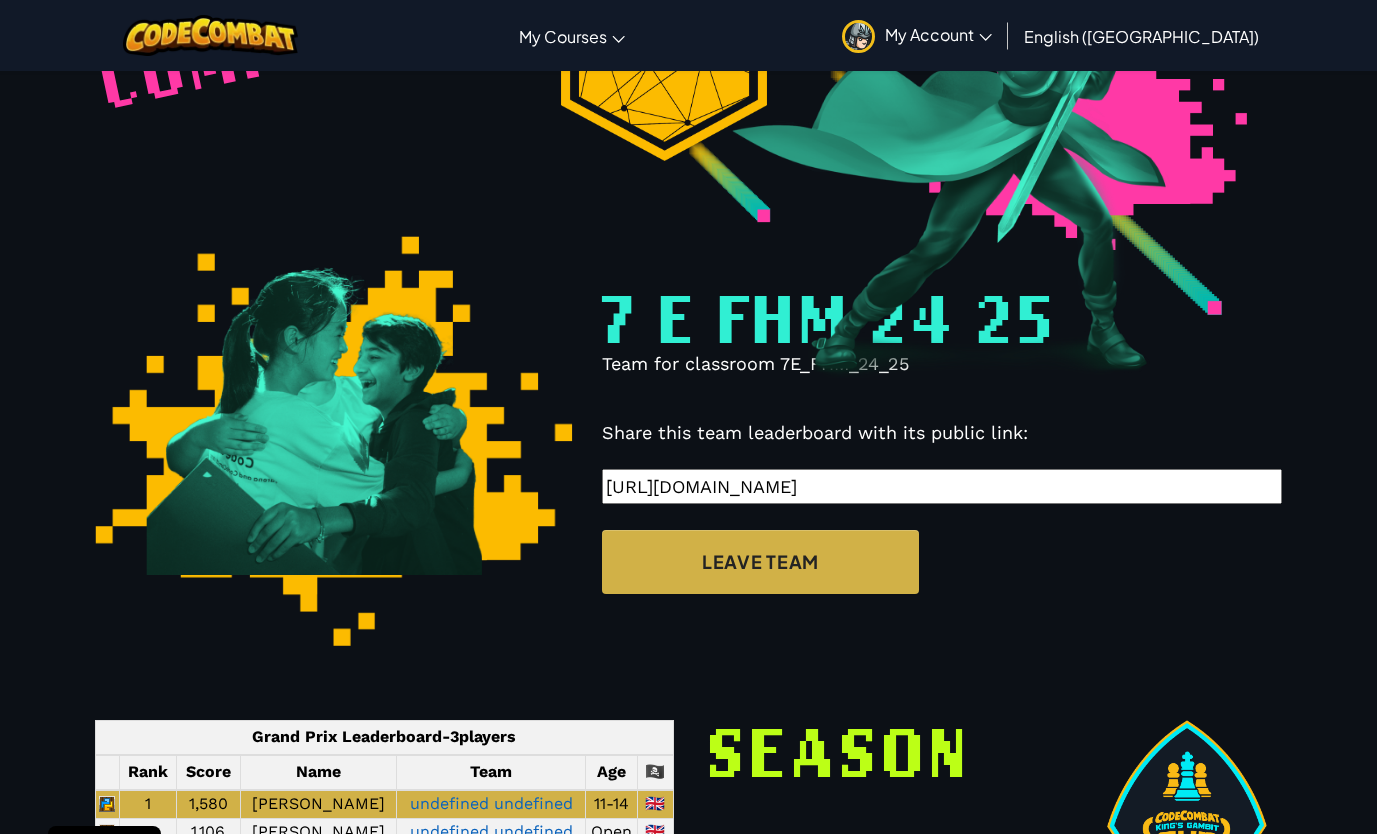 scroll, scrollTop: 0, scrollLeft: 0, axis: both 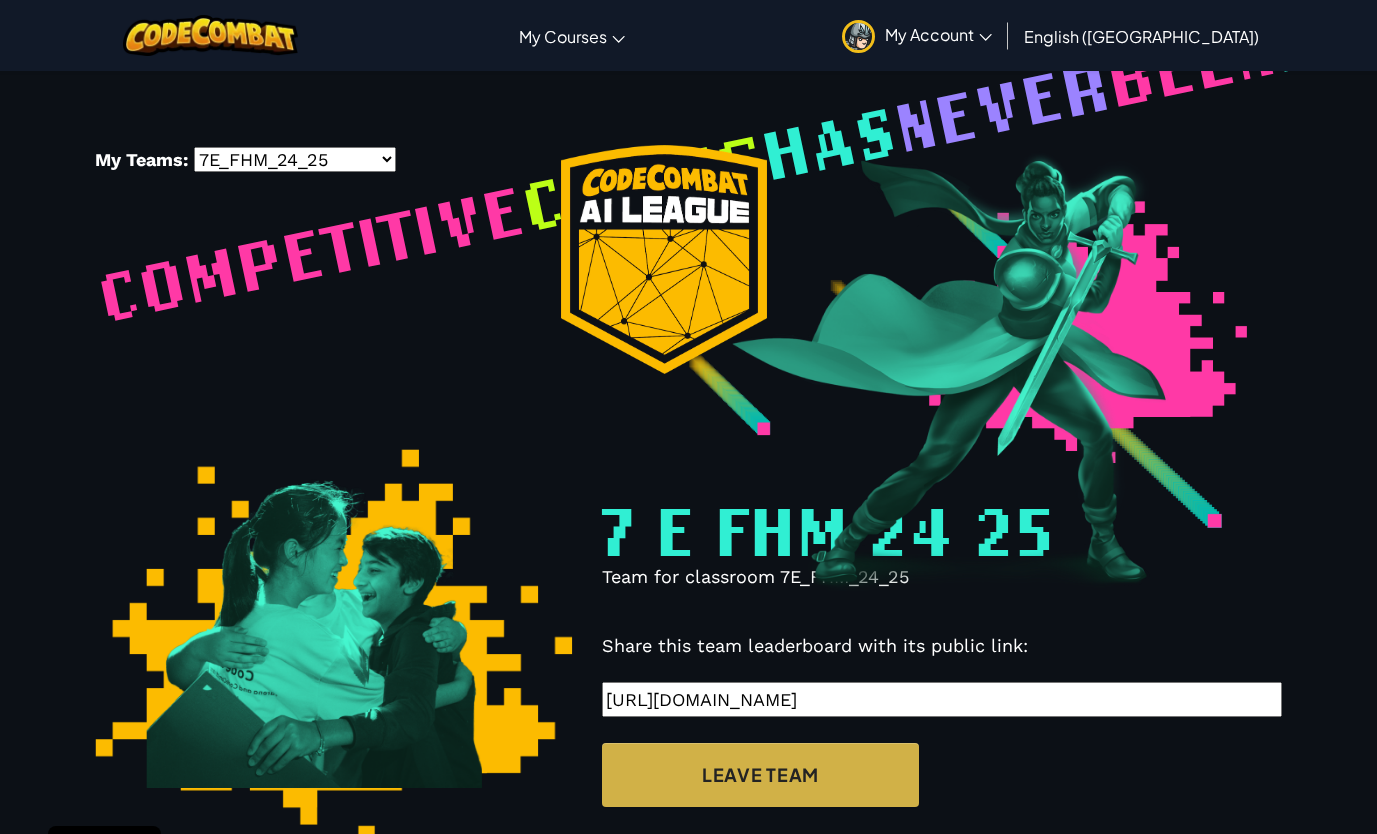 click on "--
7E_FHM_24_25
undefined undefined" at bounding box center [295, 159] 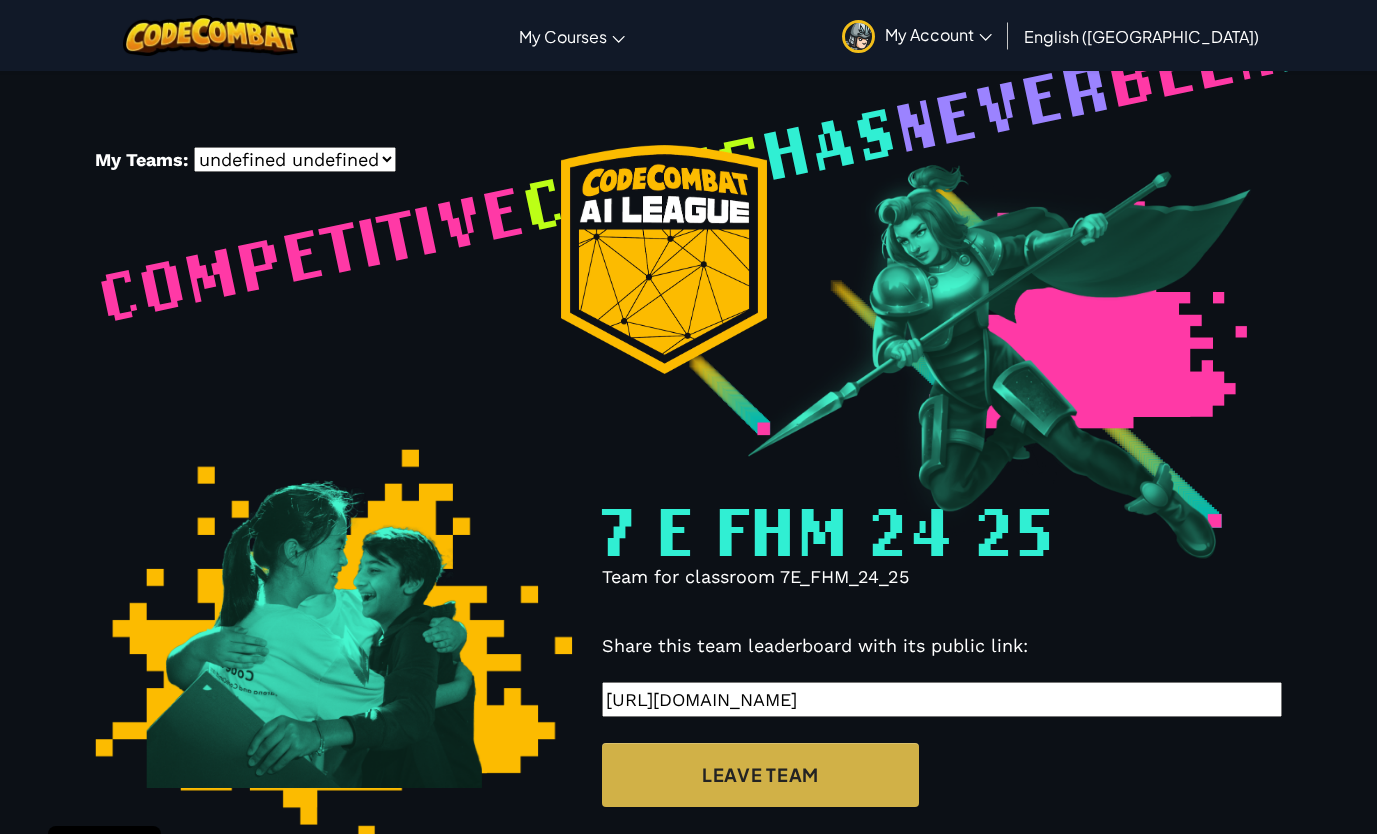 select on "6006bfe7bfd833018fcbb2cd" 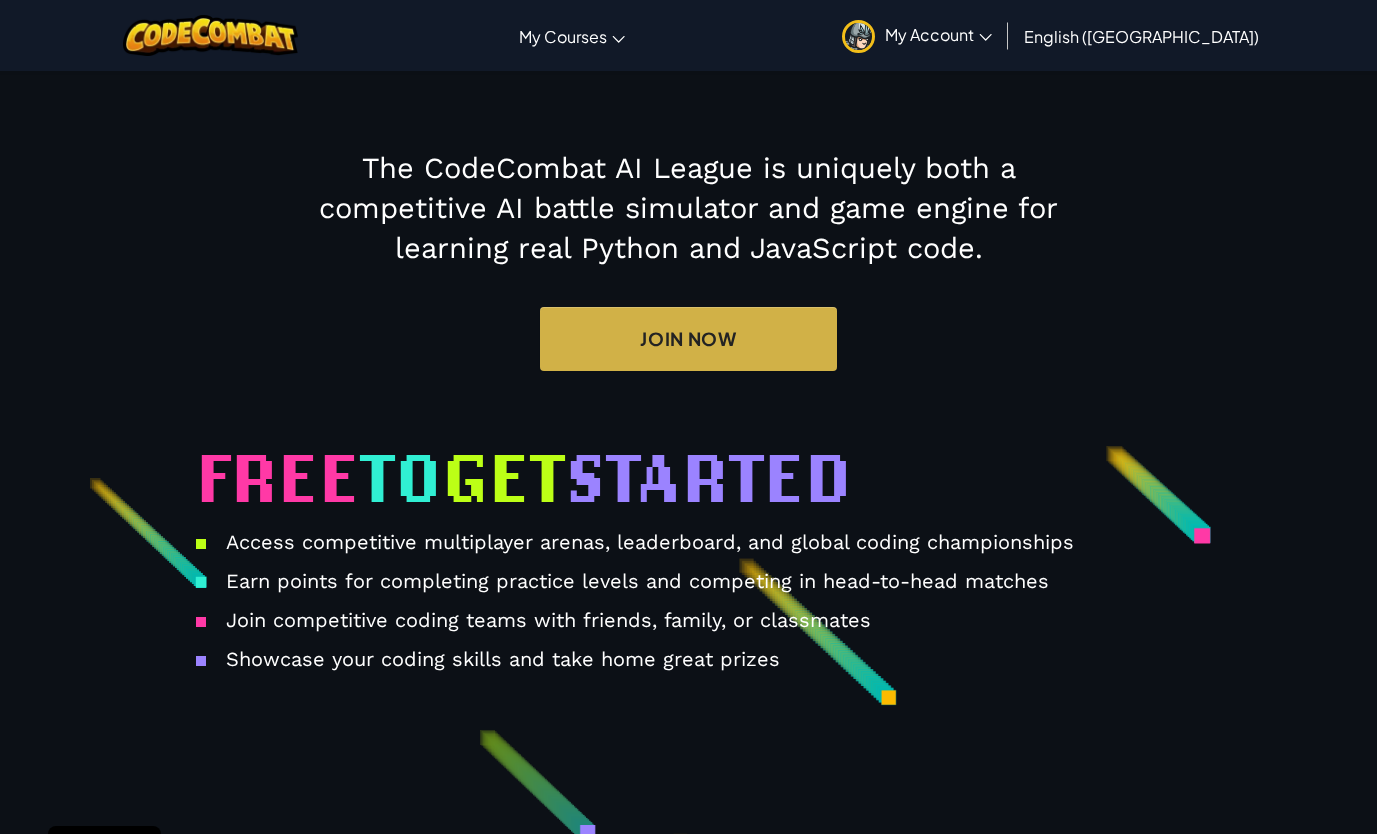 scroll, scrollTop: 2773, scrollLeft: 0, axis: vertical 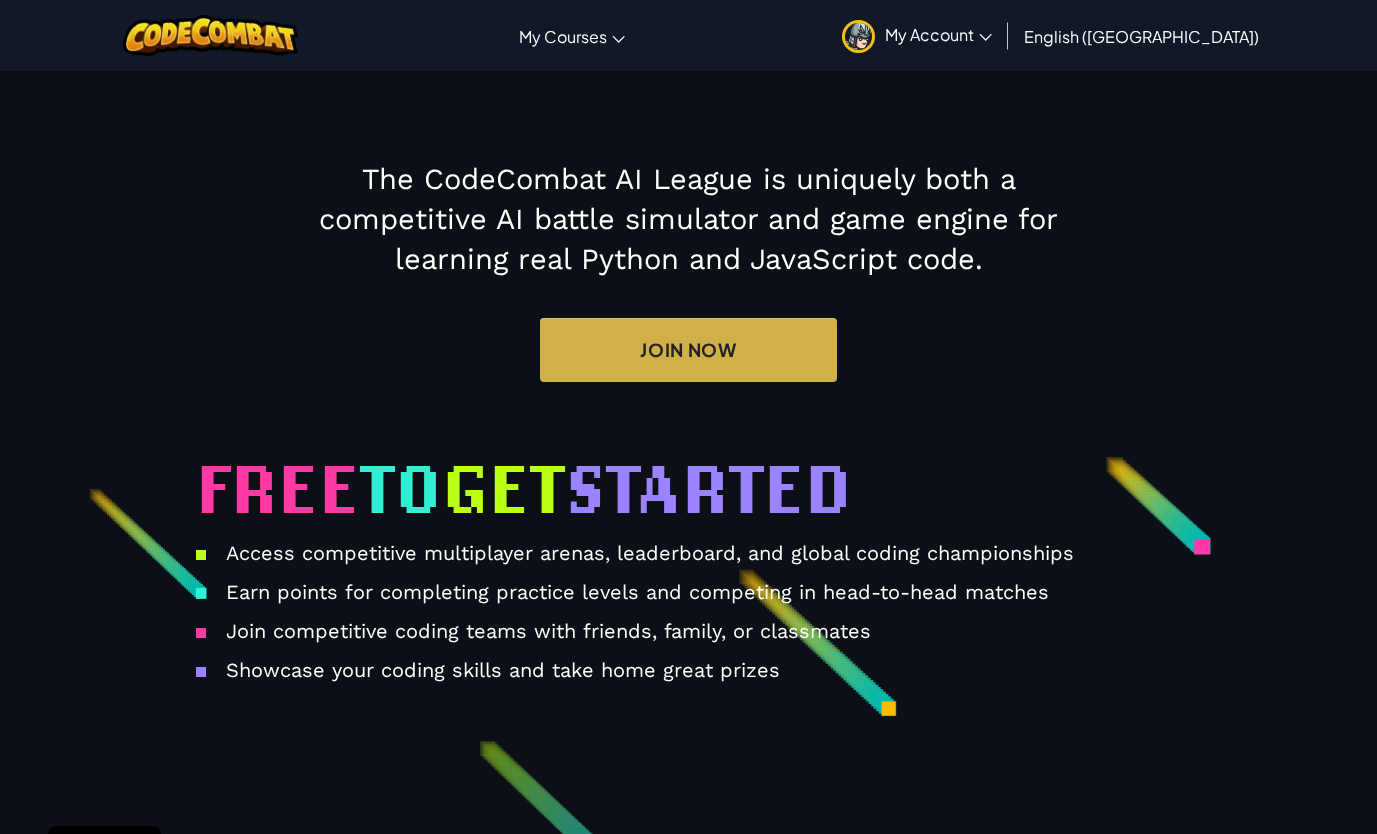 click on "View King's Gambit Championship Arena winners" at bounding box center (384, -10) 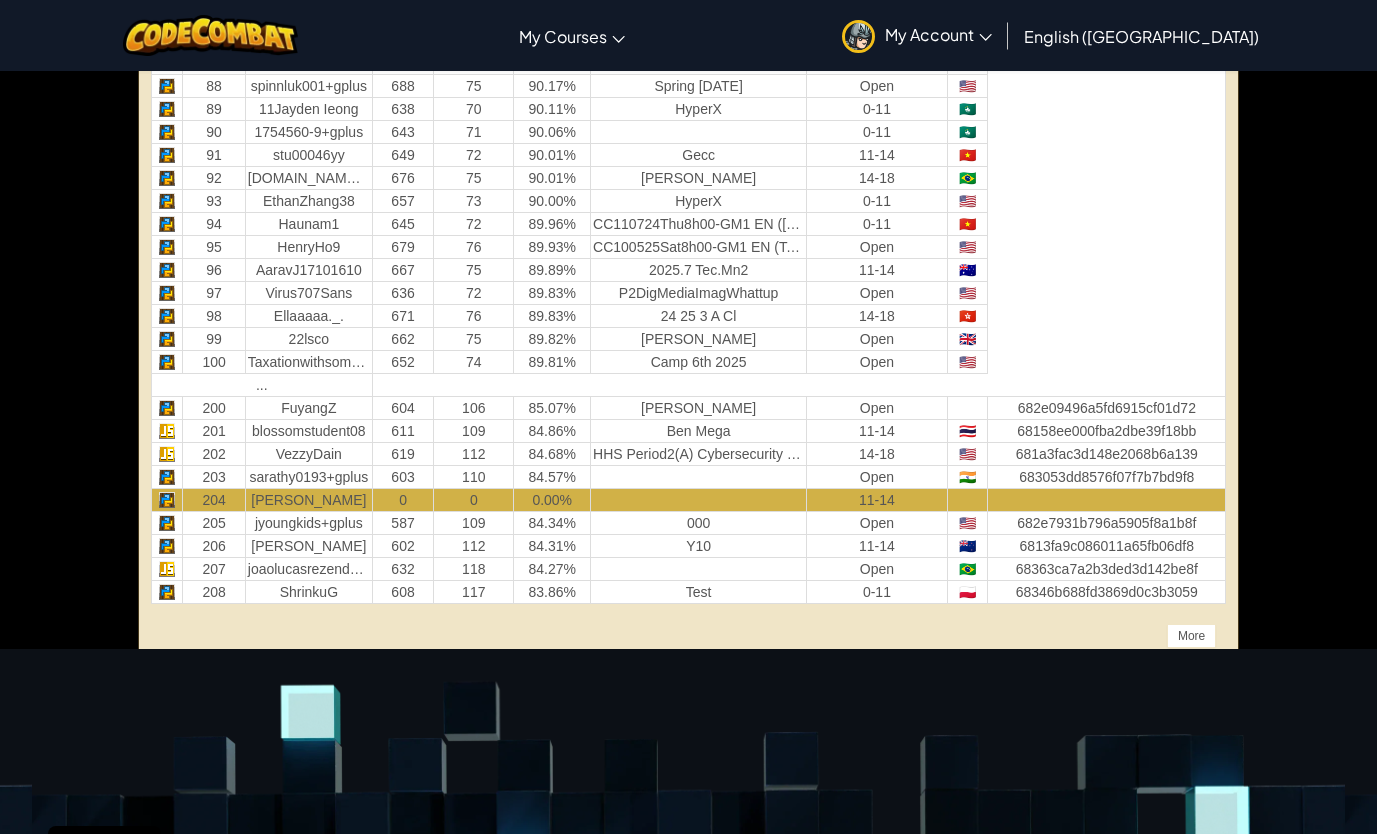 scroll, scrollTop: 2645, scrollLeft: 0, axis: vertical 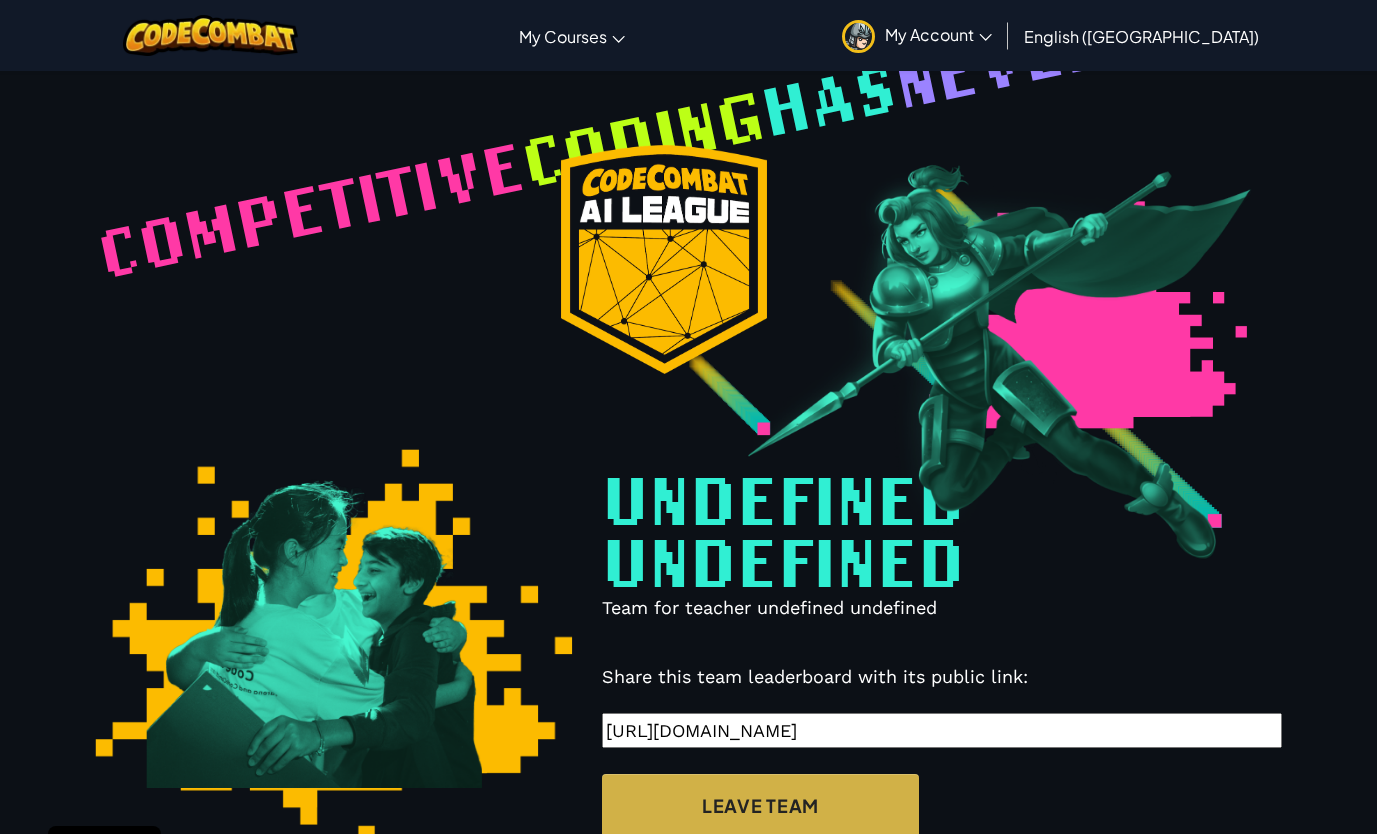 select on "6006bfe7bfd833018fcbb2cd" 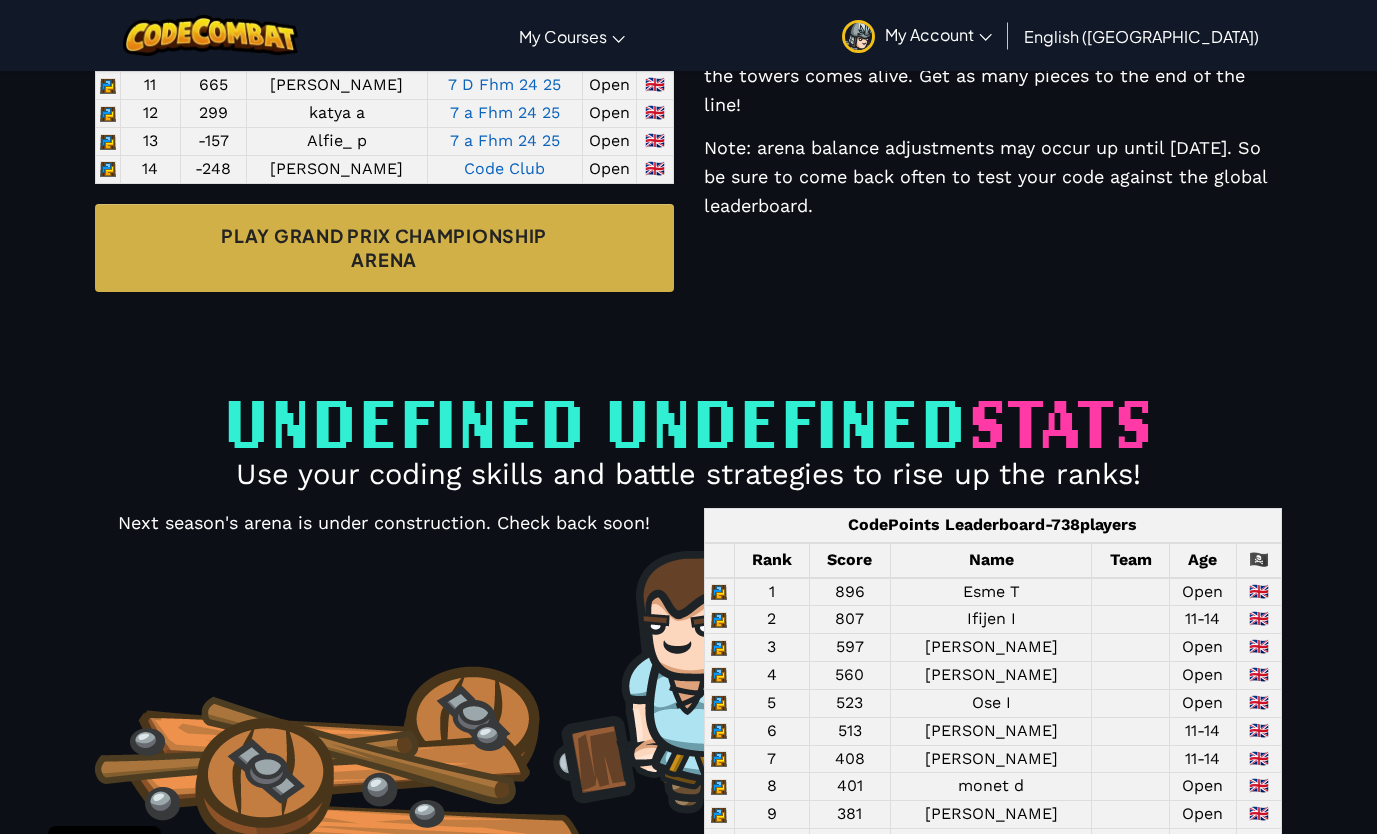 scroll, scrollTop: 1209, scrollLeft: 0, axis: vertical 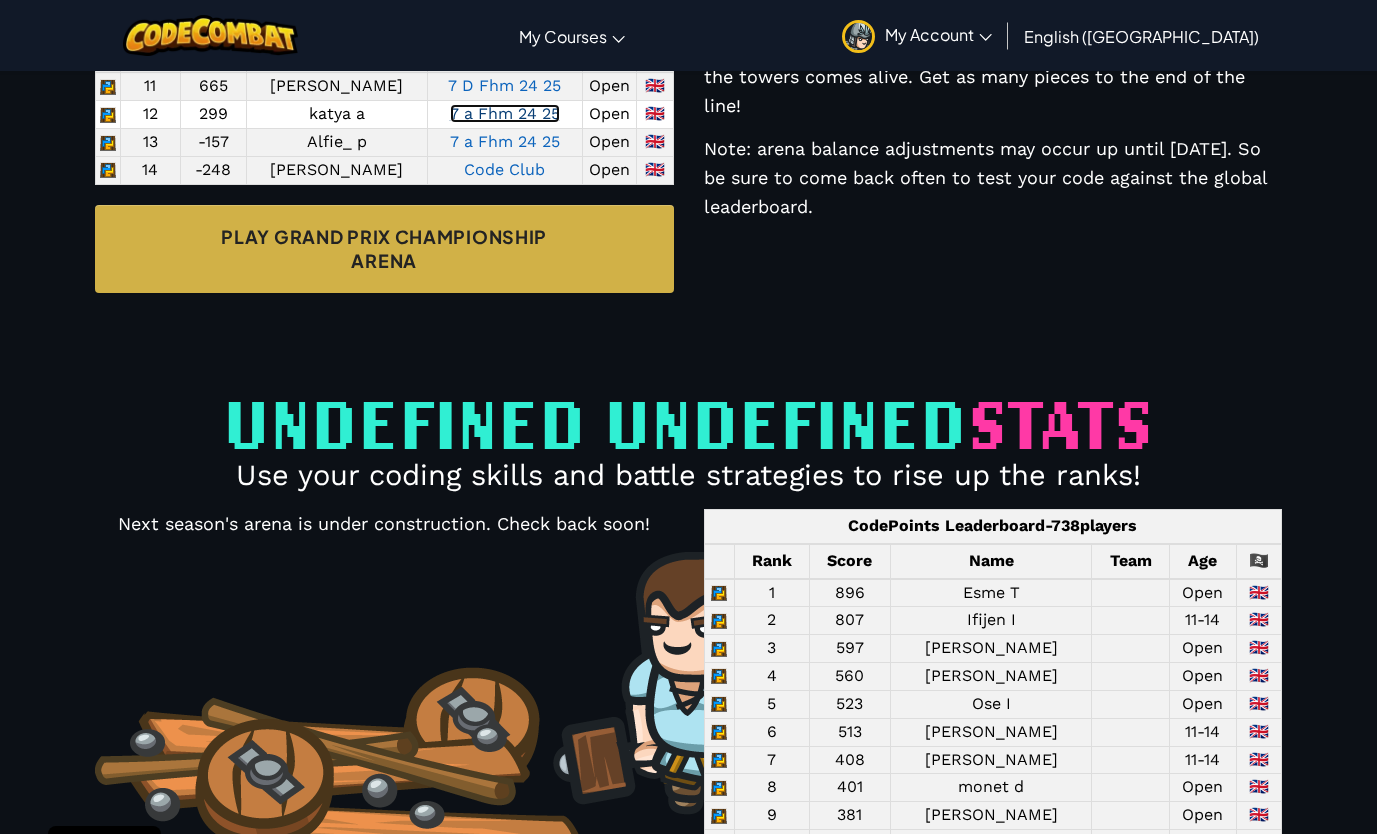 click on "7 a Fhm 24 25" at bounding box center (505, 113) 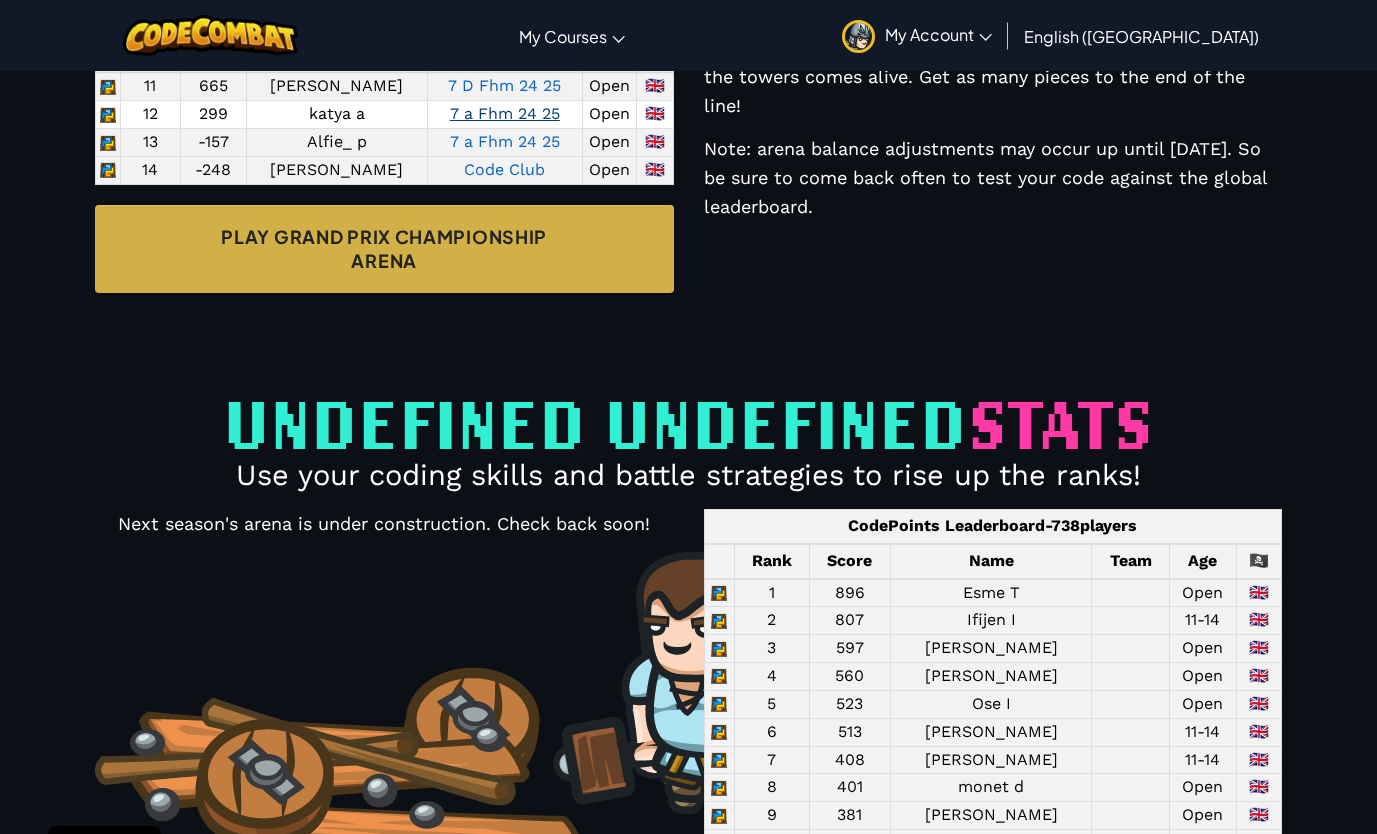 scroll, scrollTop: 0, scrollLeft: 0, axis: both 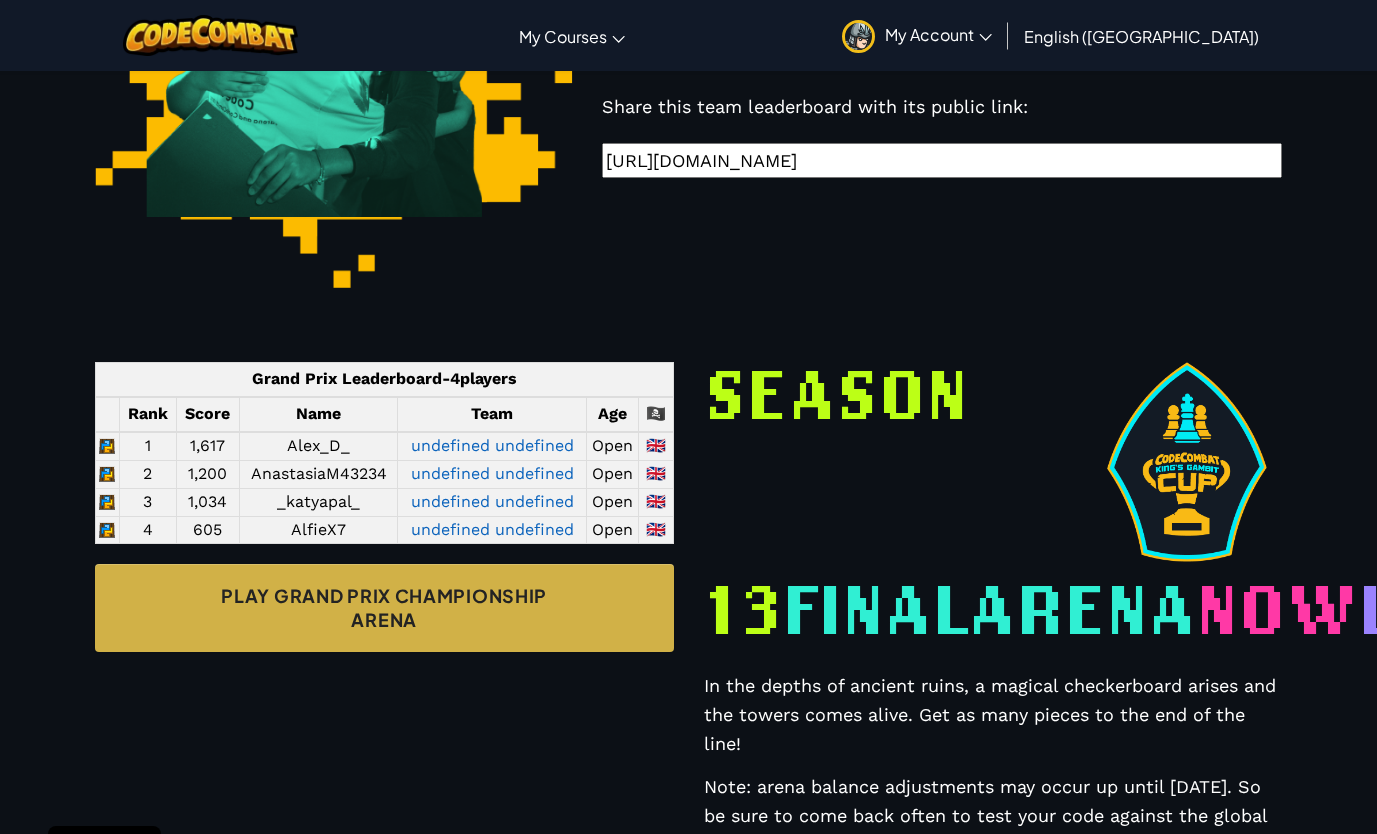 select on "6006bfe7bfd833018fcbb2cd" 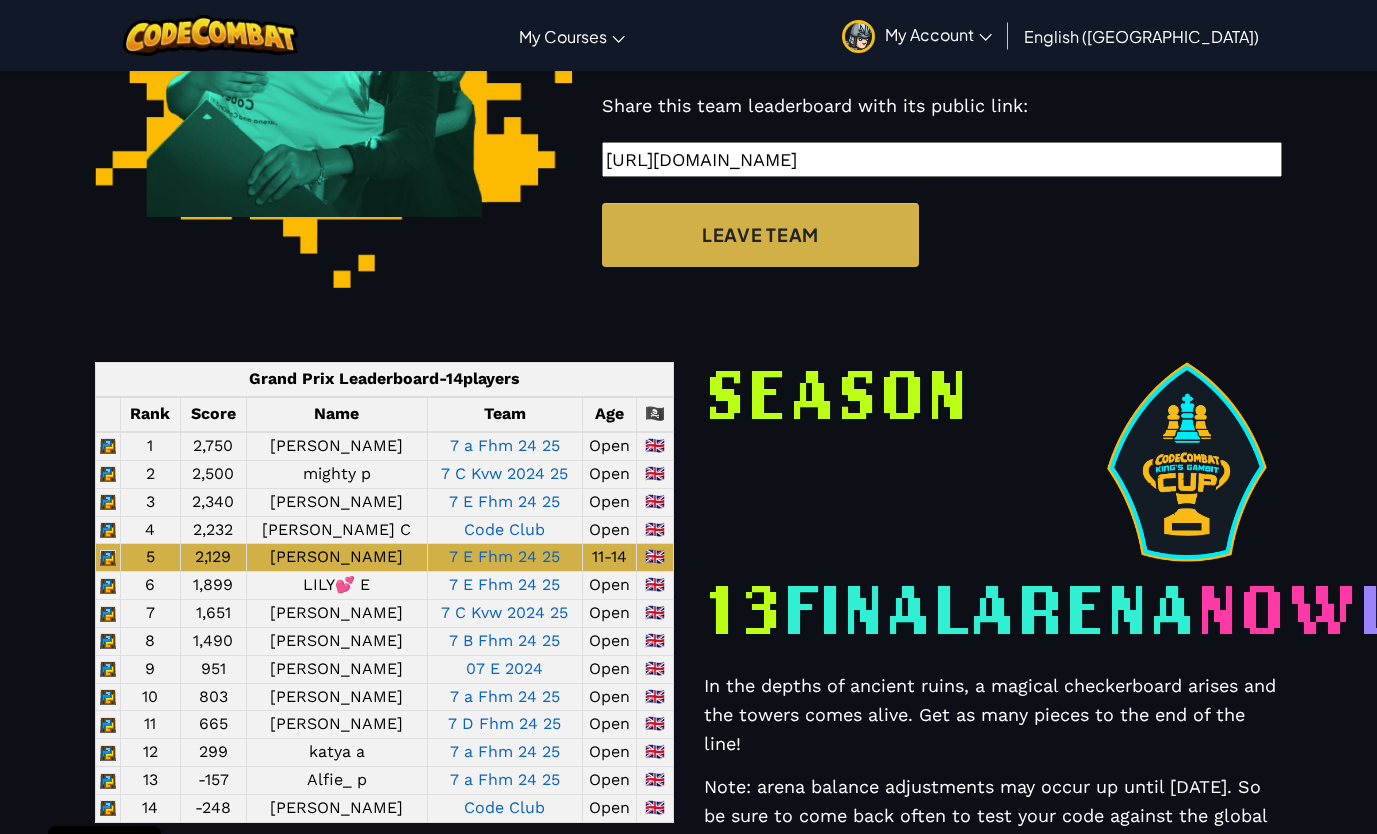 scroll, scrollTop: 1209, scrollLeft: 0, axis: vertical 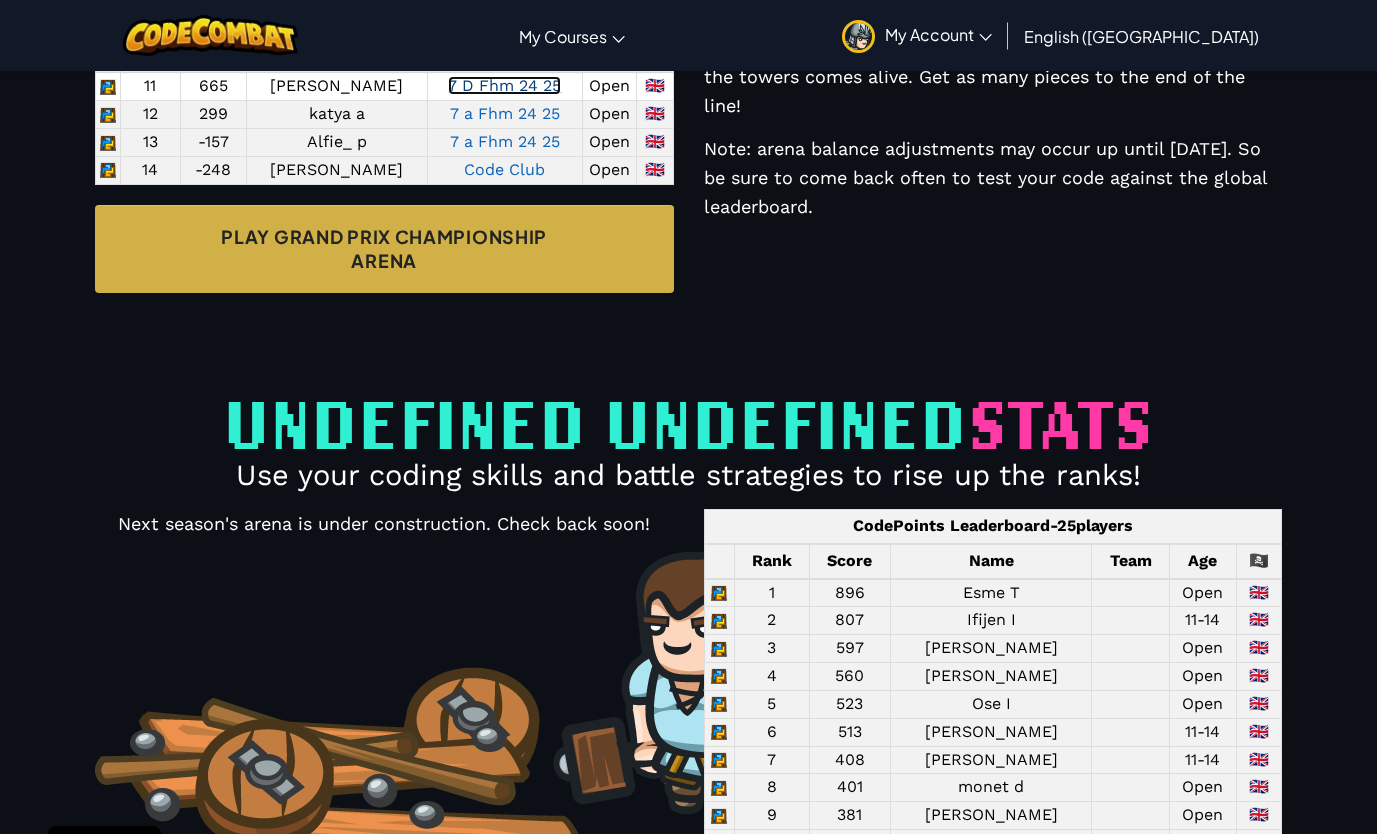 click on "7 D Fhm 24 25" at bounding box center (504, 85) 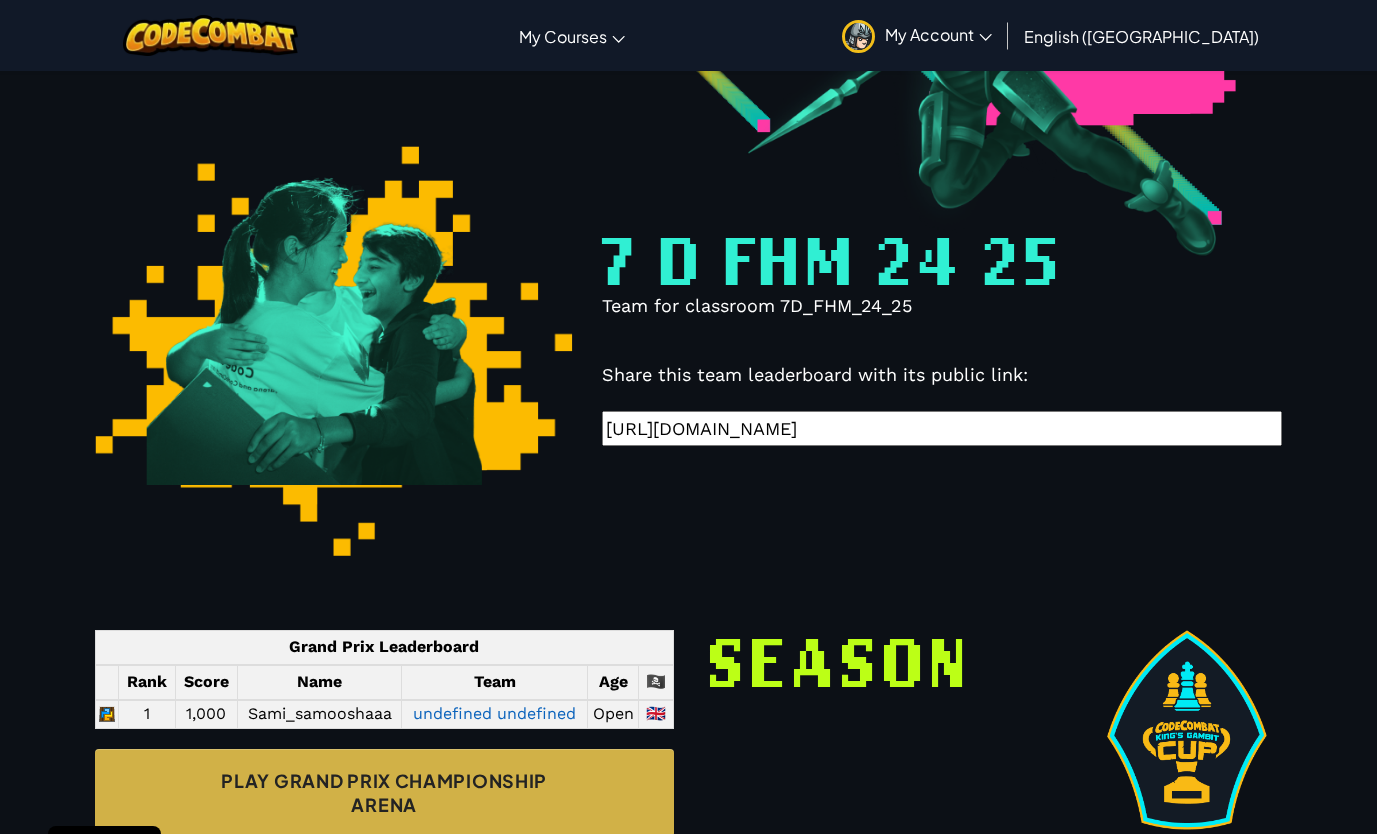 scroll, scrollTop: 0, scrollLeft: 0, axis: both 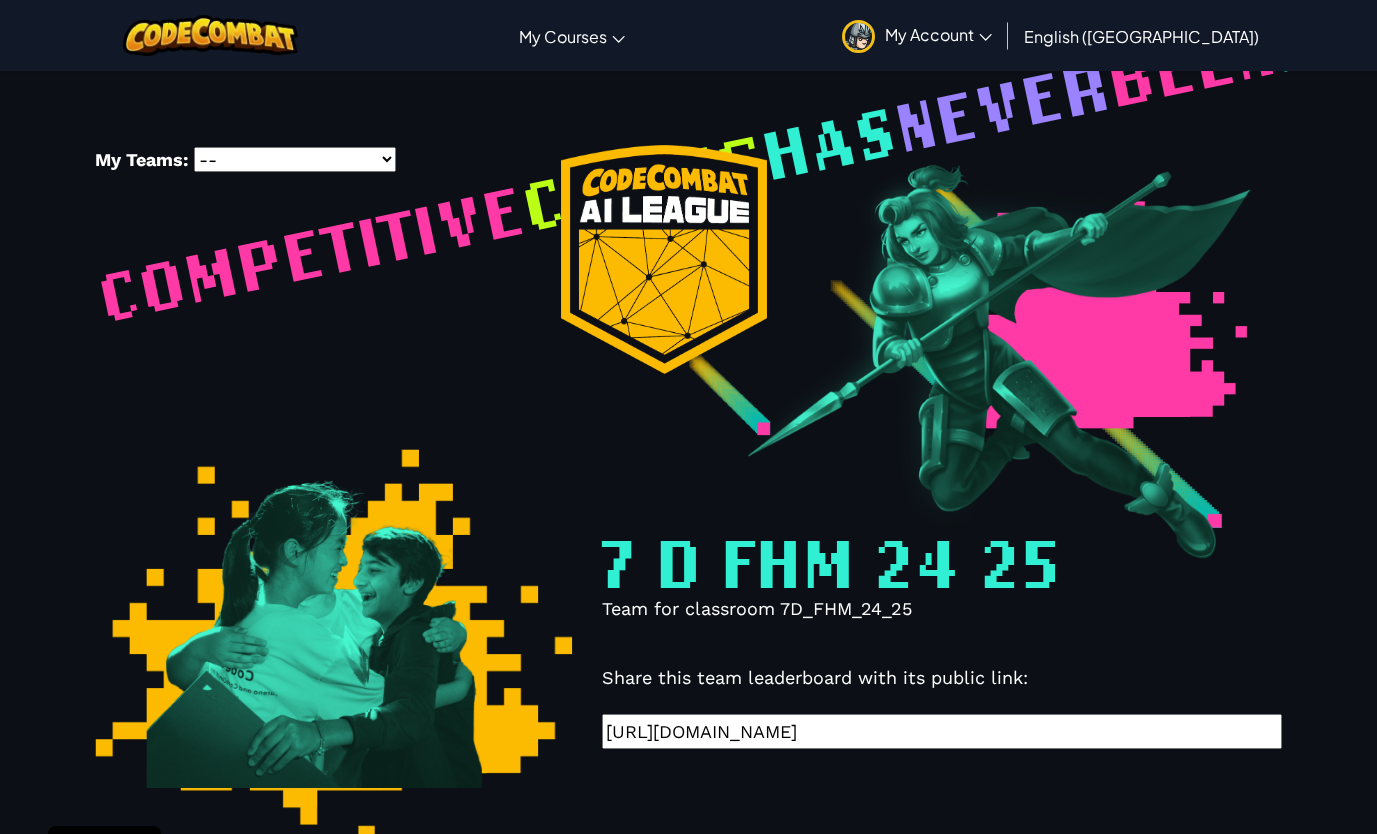 select on "6006bfe7bfd833018fcbb2cd" 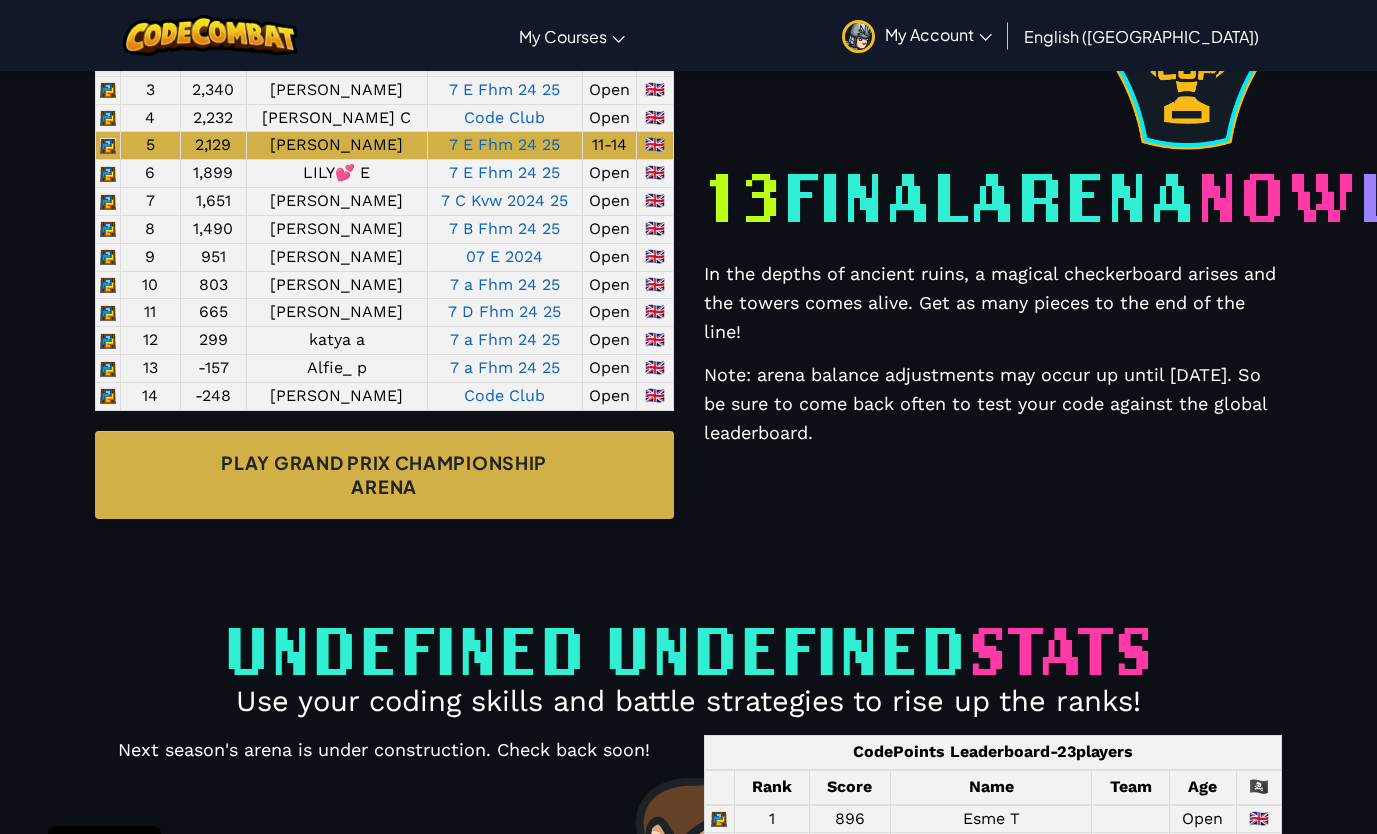 scroll, scrollTop: 986, scrollLeft: 0, axis: vertical 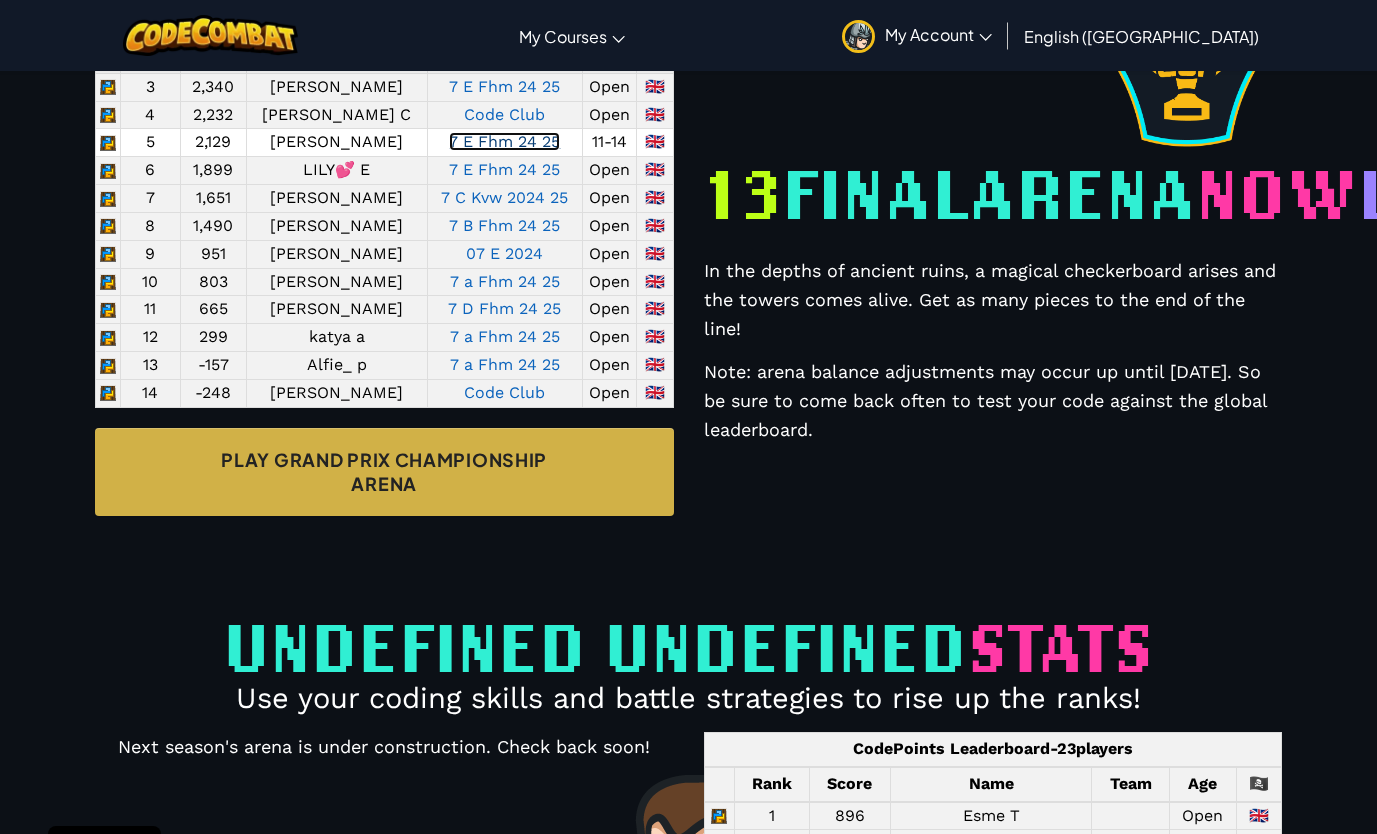 click on "7 E Fhm 24 25" at bounding box center [504, 141] 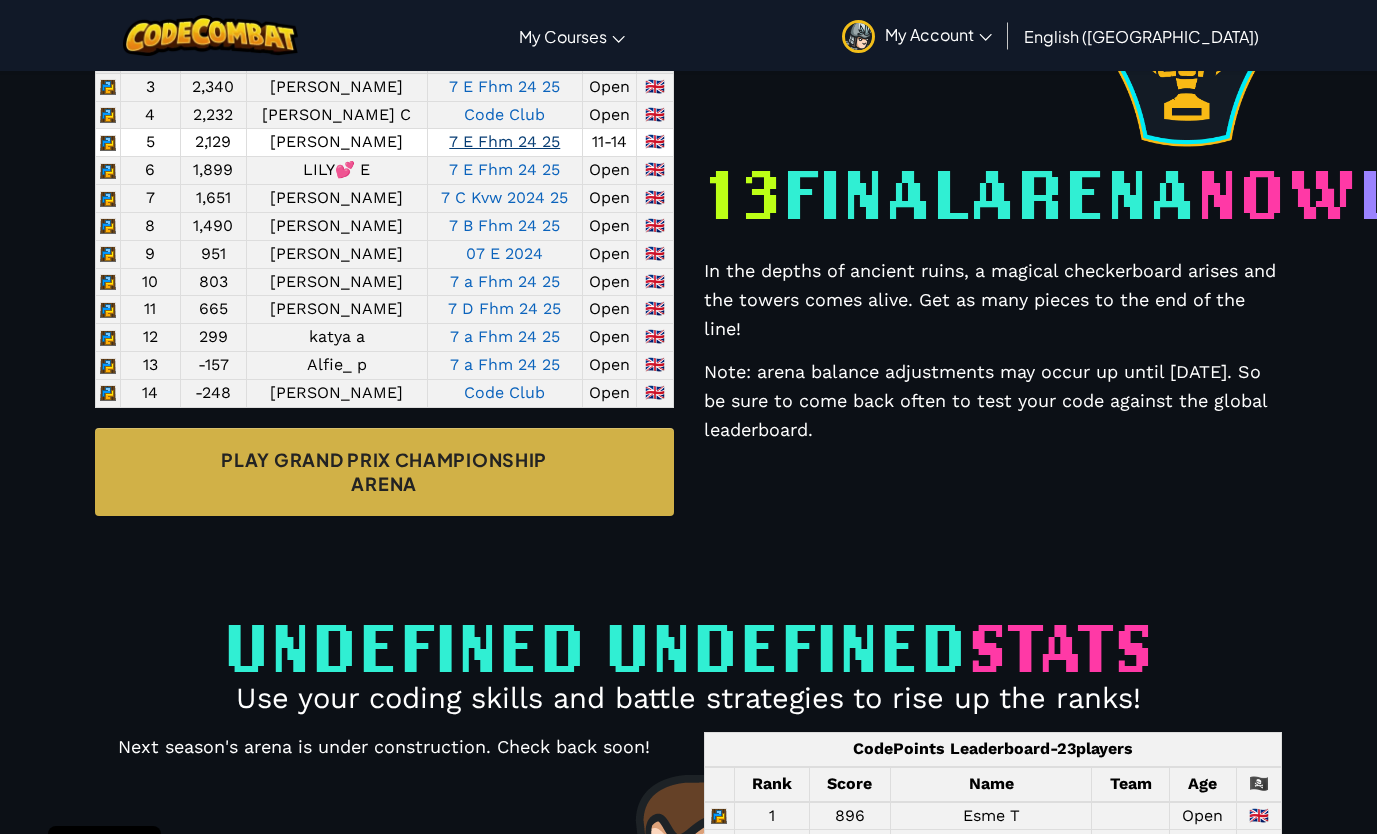 scroll, scrollTop: 0, scrollLeft: 0, axis: both 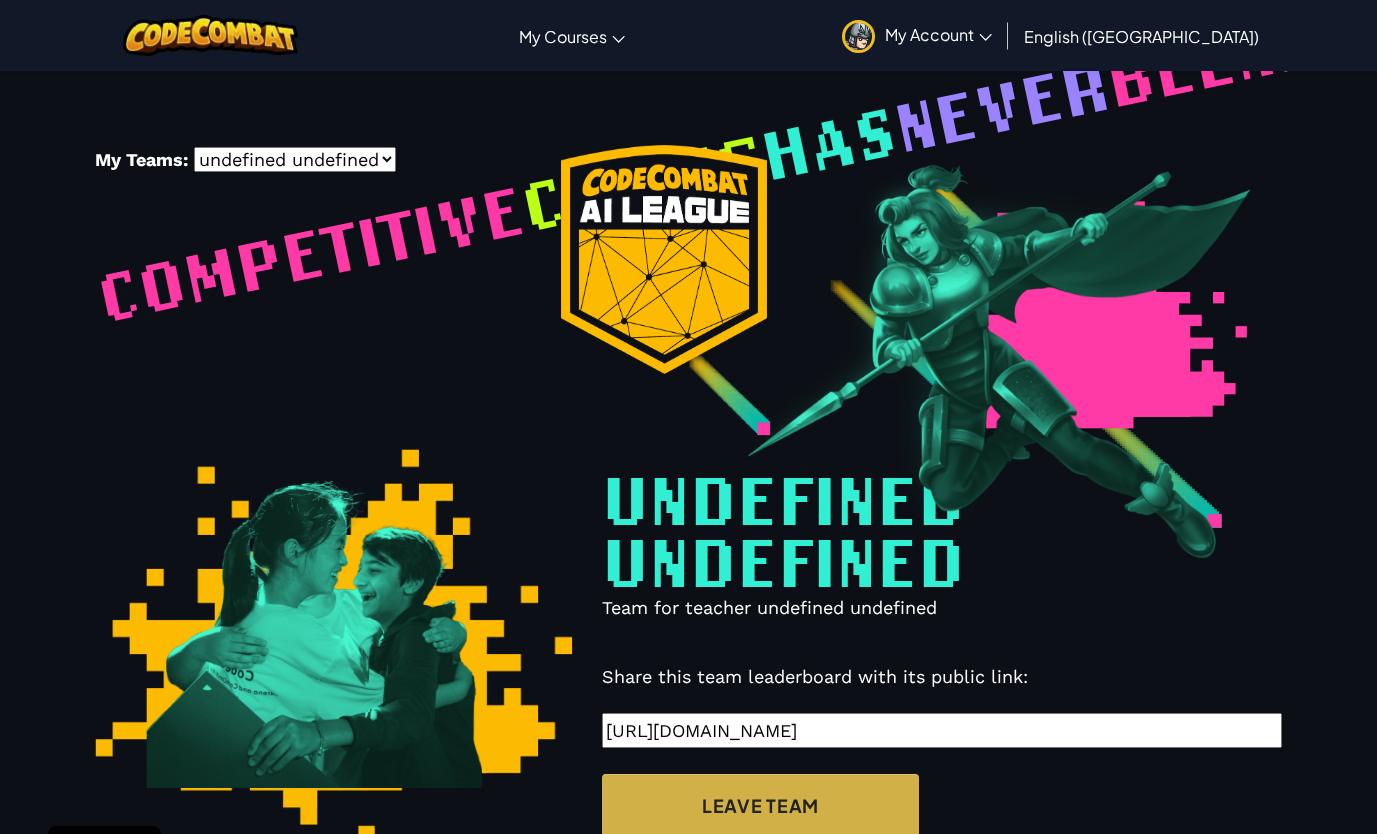 select on "680f8b03cab99149e3233ba2" 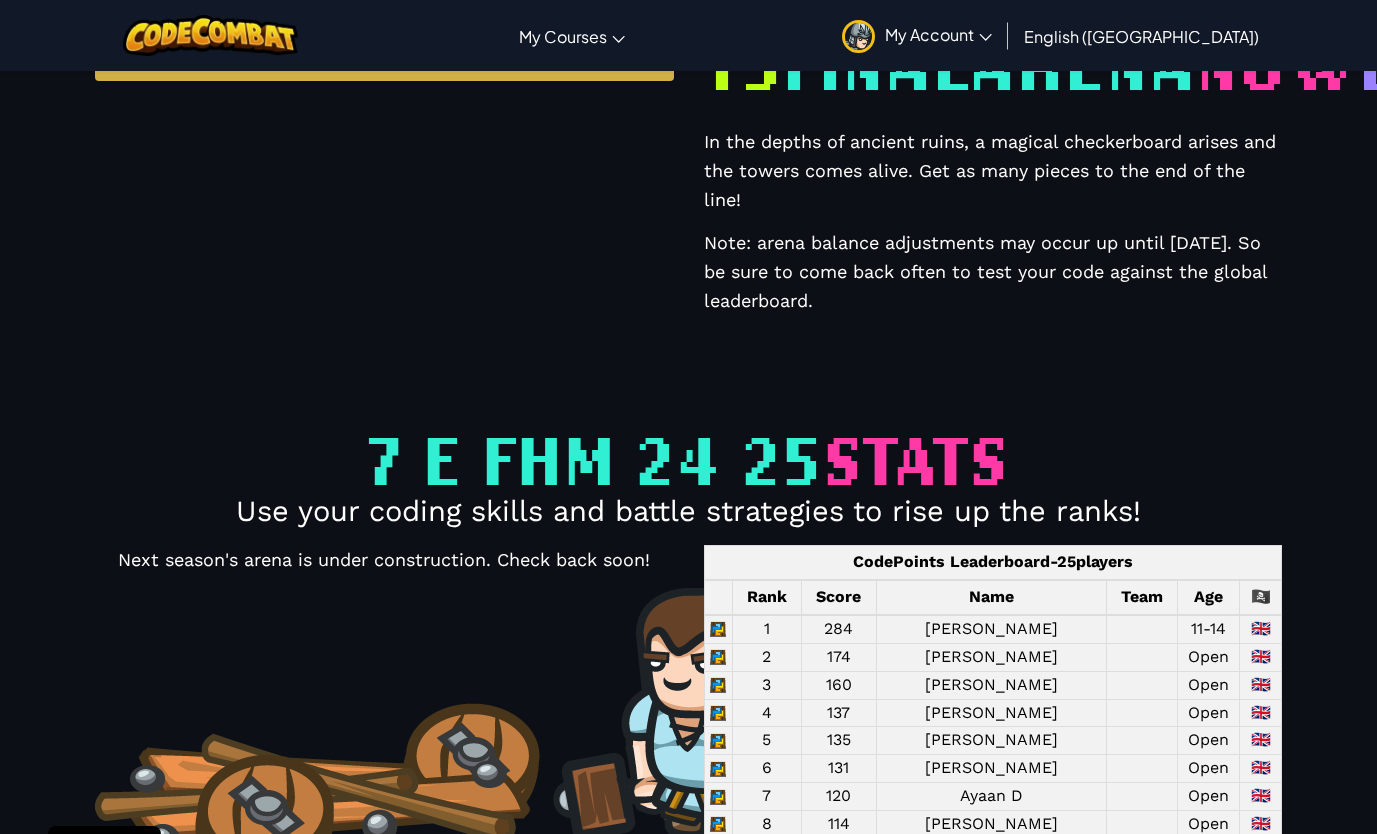 click on "7 E Fhm 24 25  stats" at bounding box center (688, 460) 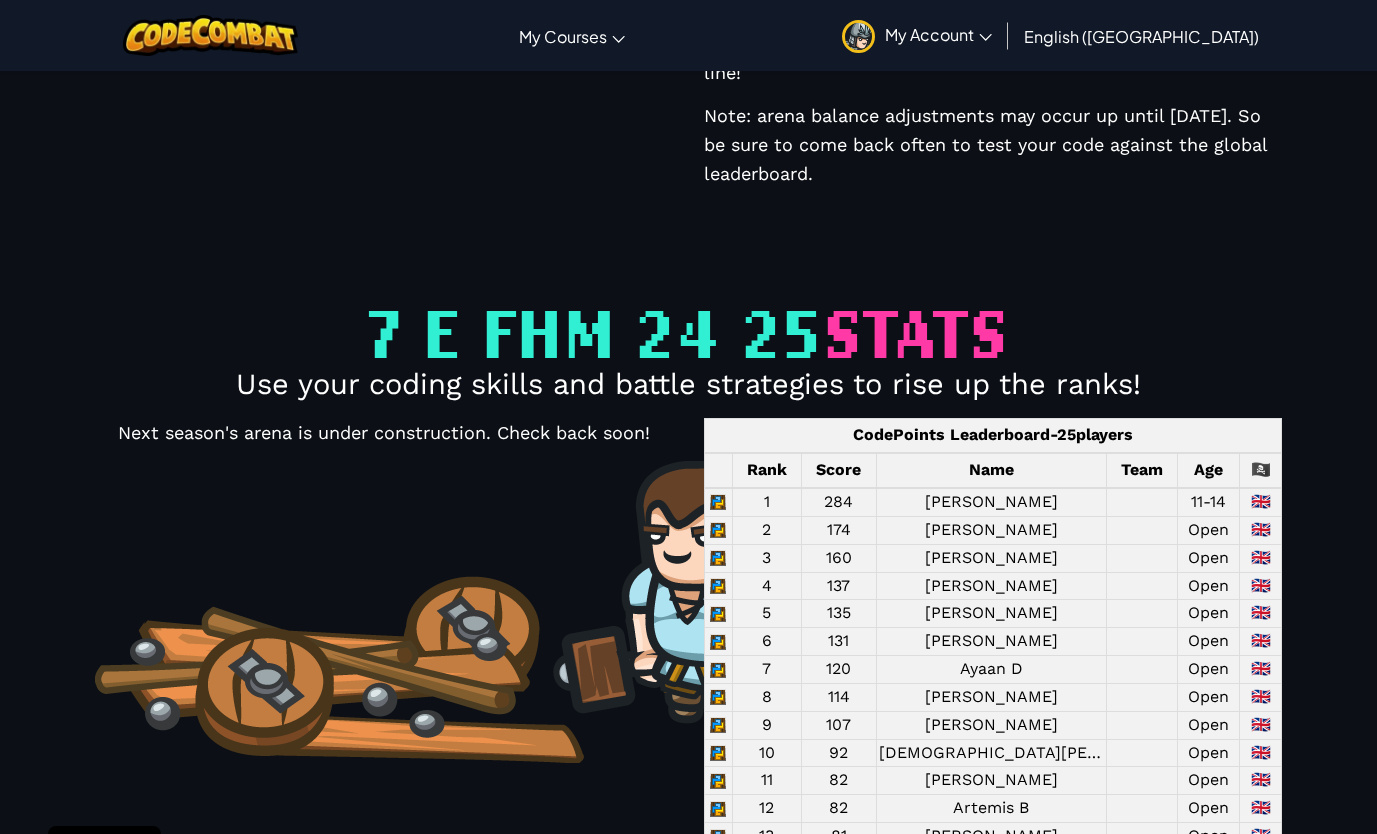 scroll, scrollTop: 1251, scrollLeft: 0, axis: vertical 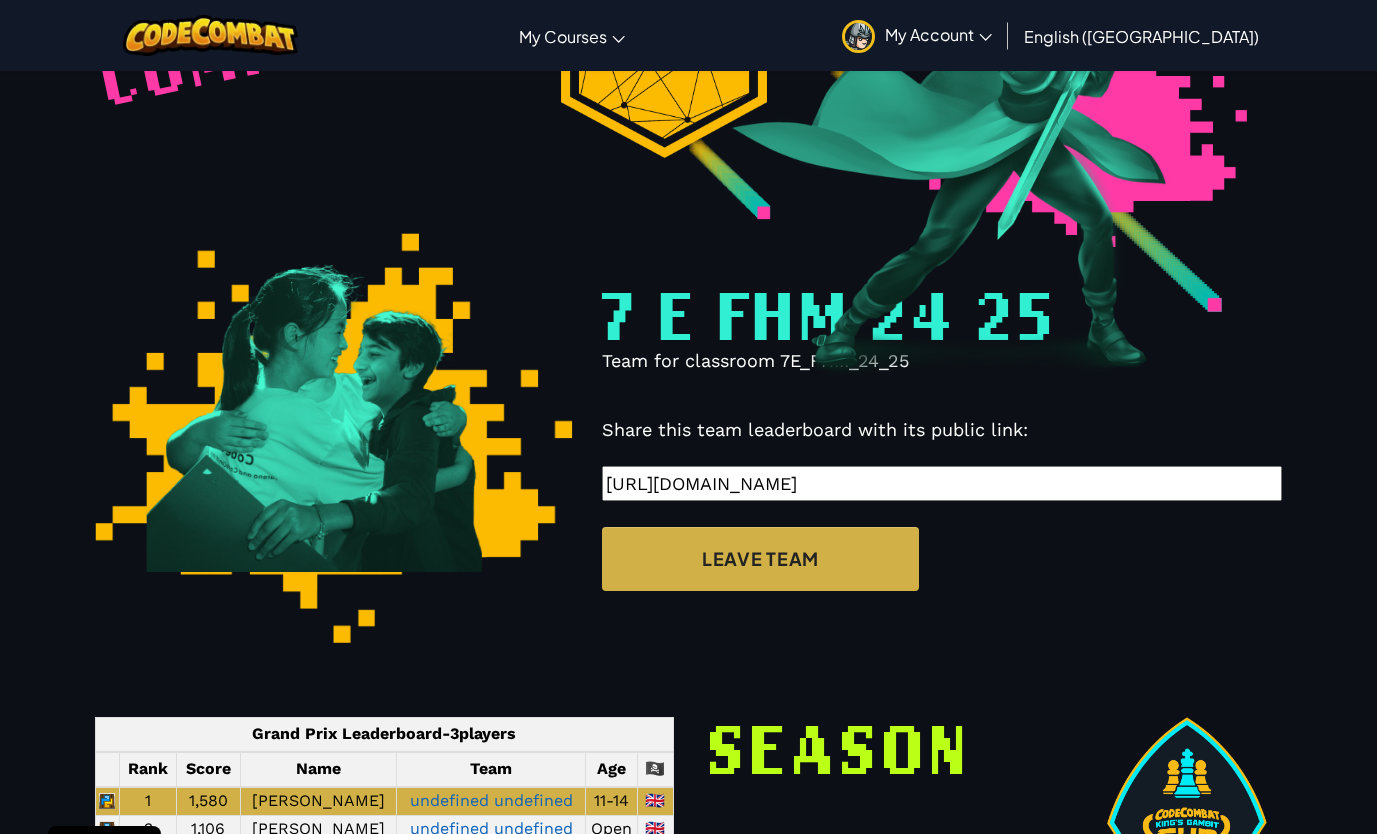 select on "6006bfe7bfd833018fcbb2cd" 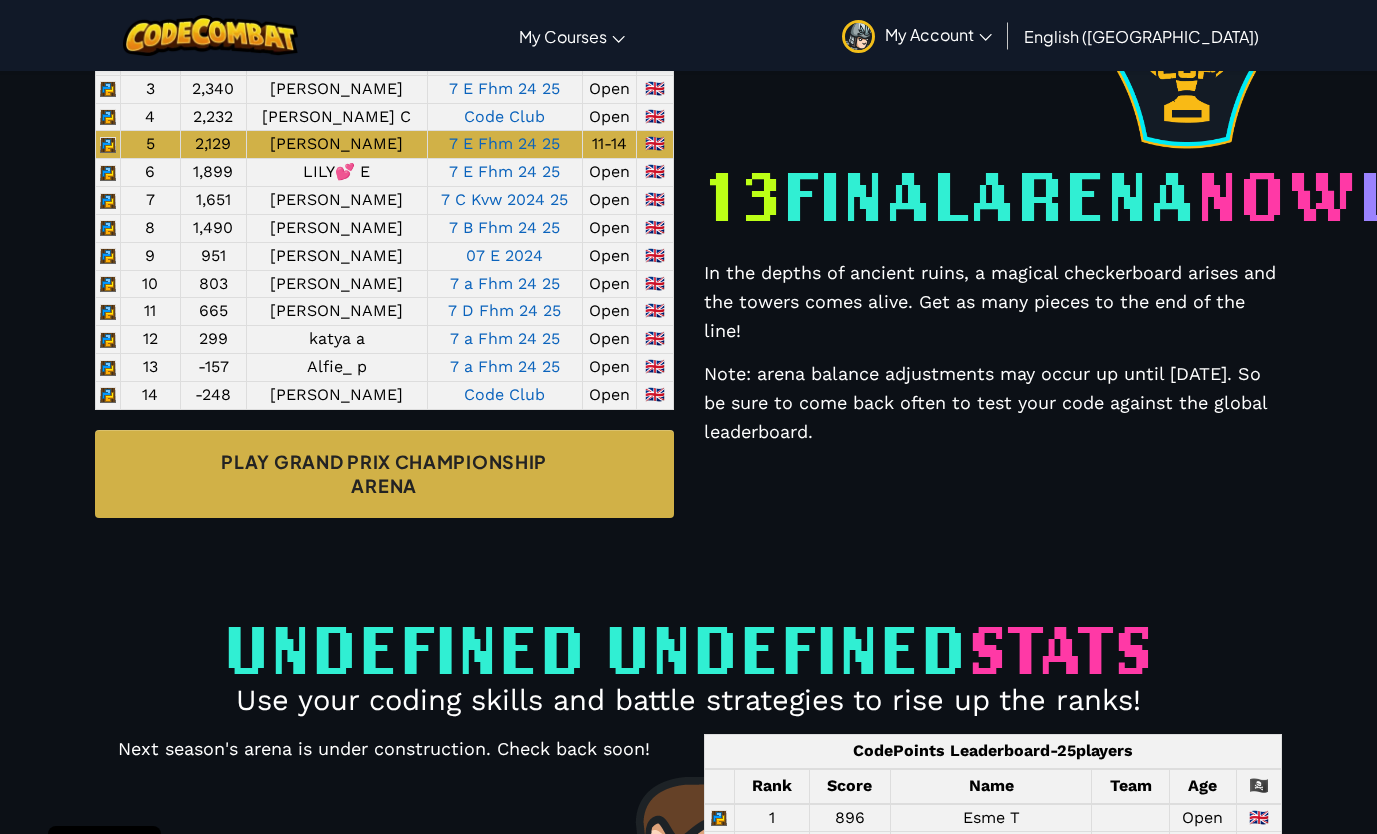 scroll, scrollTop: 980, scrollLeft: 0, axis: vertical 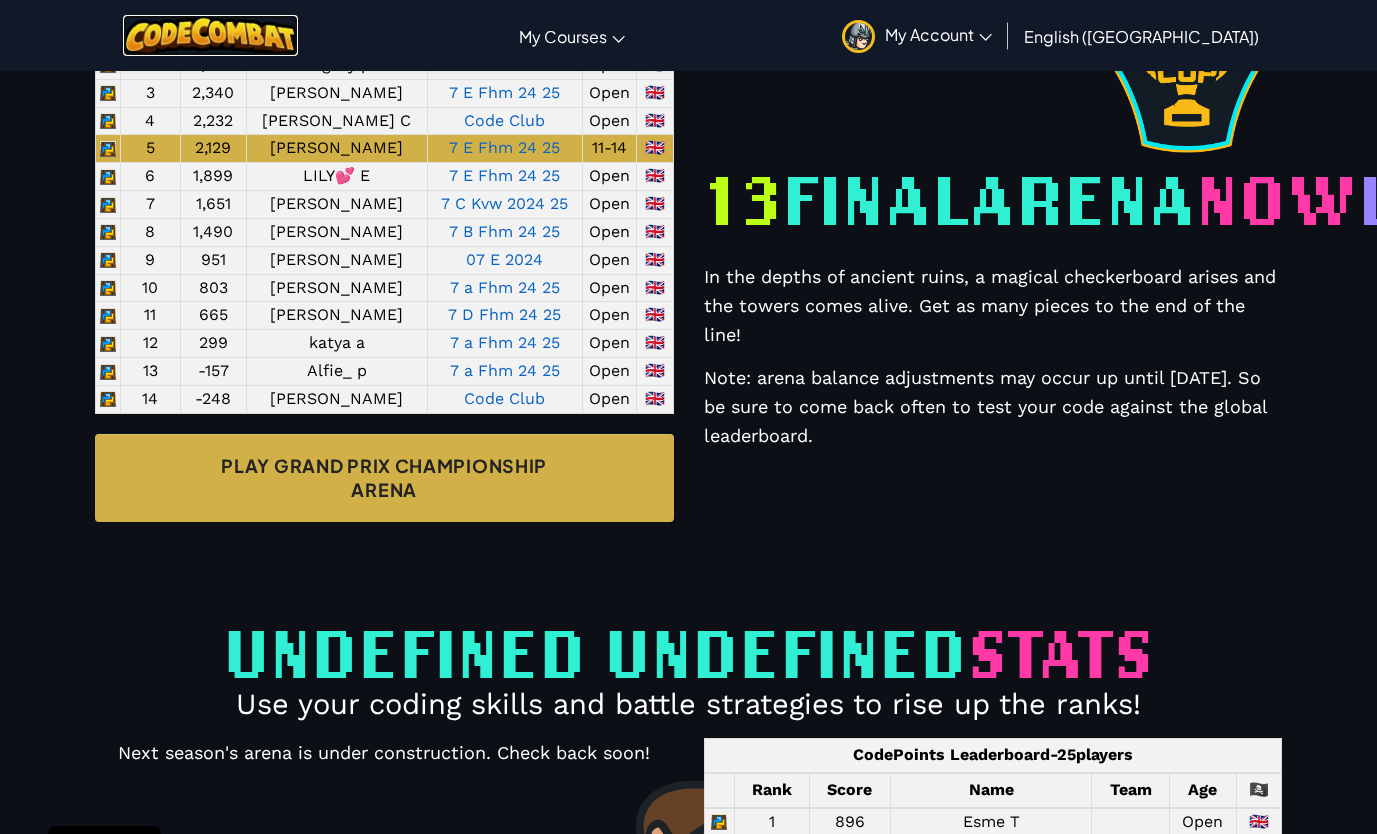 click at bounding box center [210, 35] 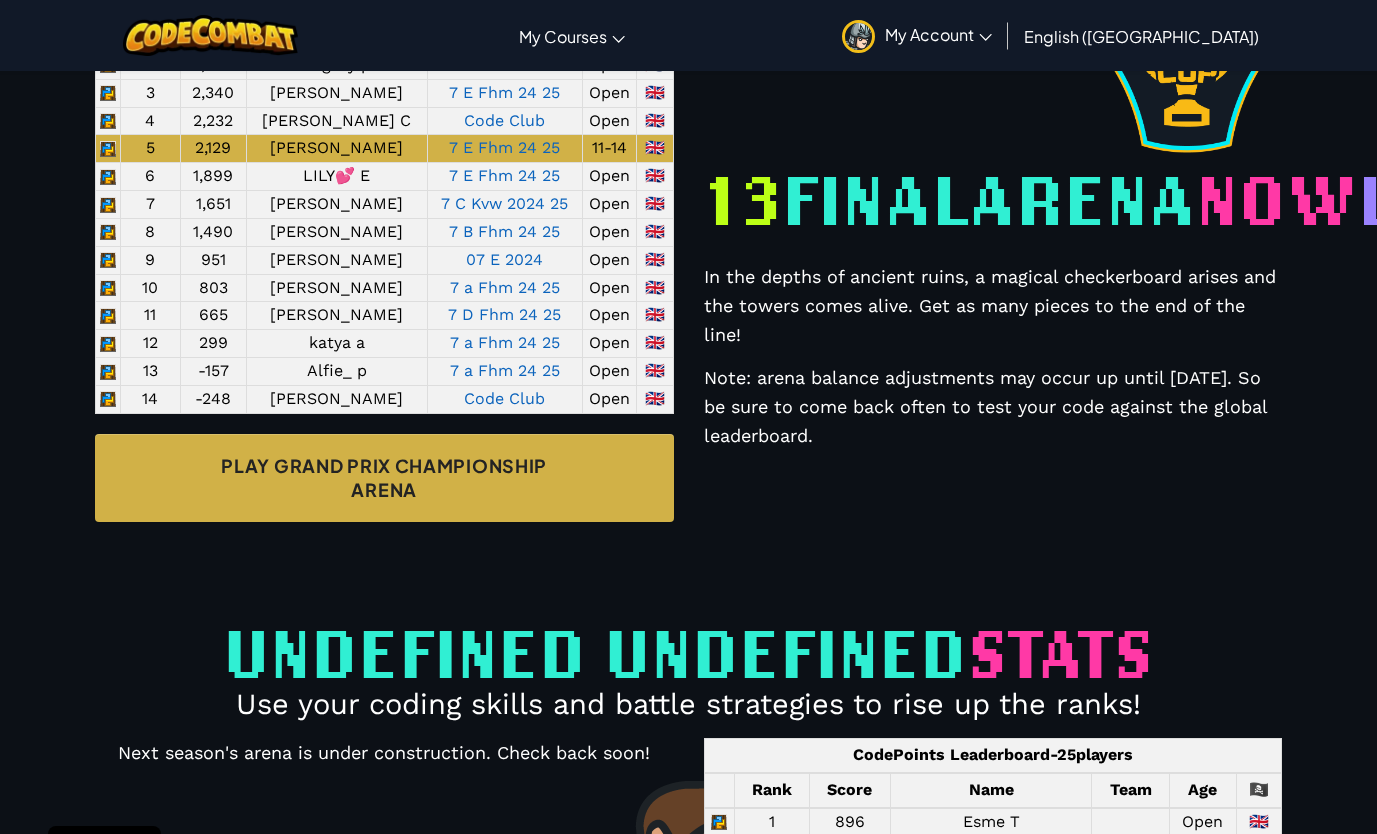 scroll, scrollTop: 0, scrollLeft: 0, axis: both 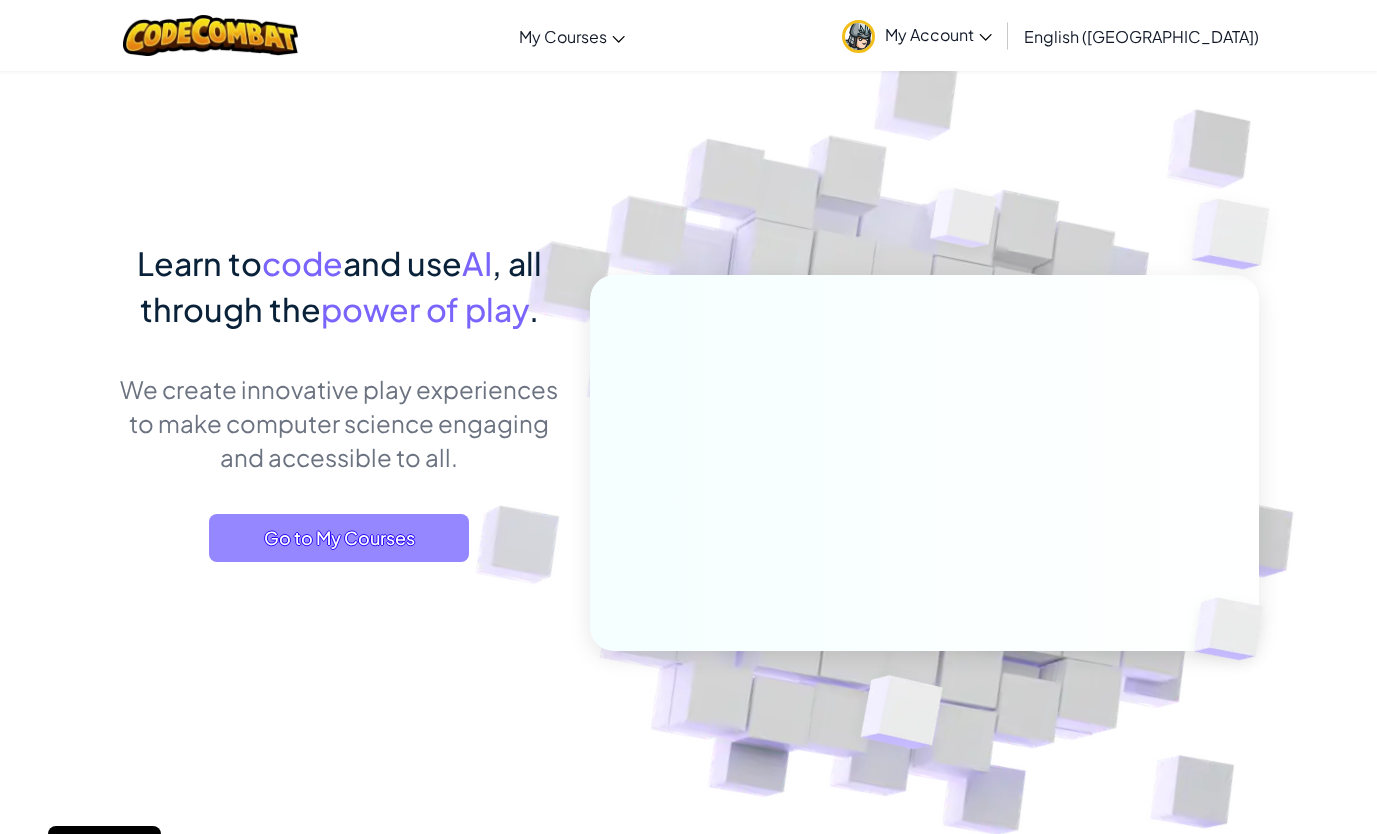 click on "Go to My Courses" at bounding box center [339, 538] 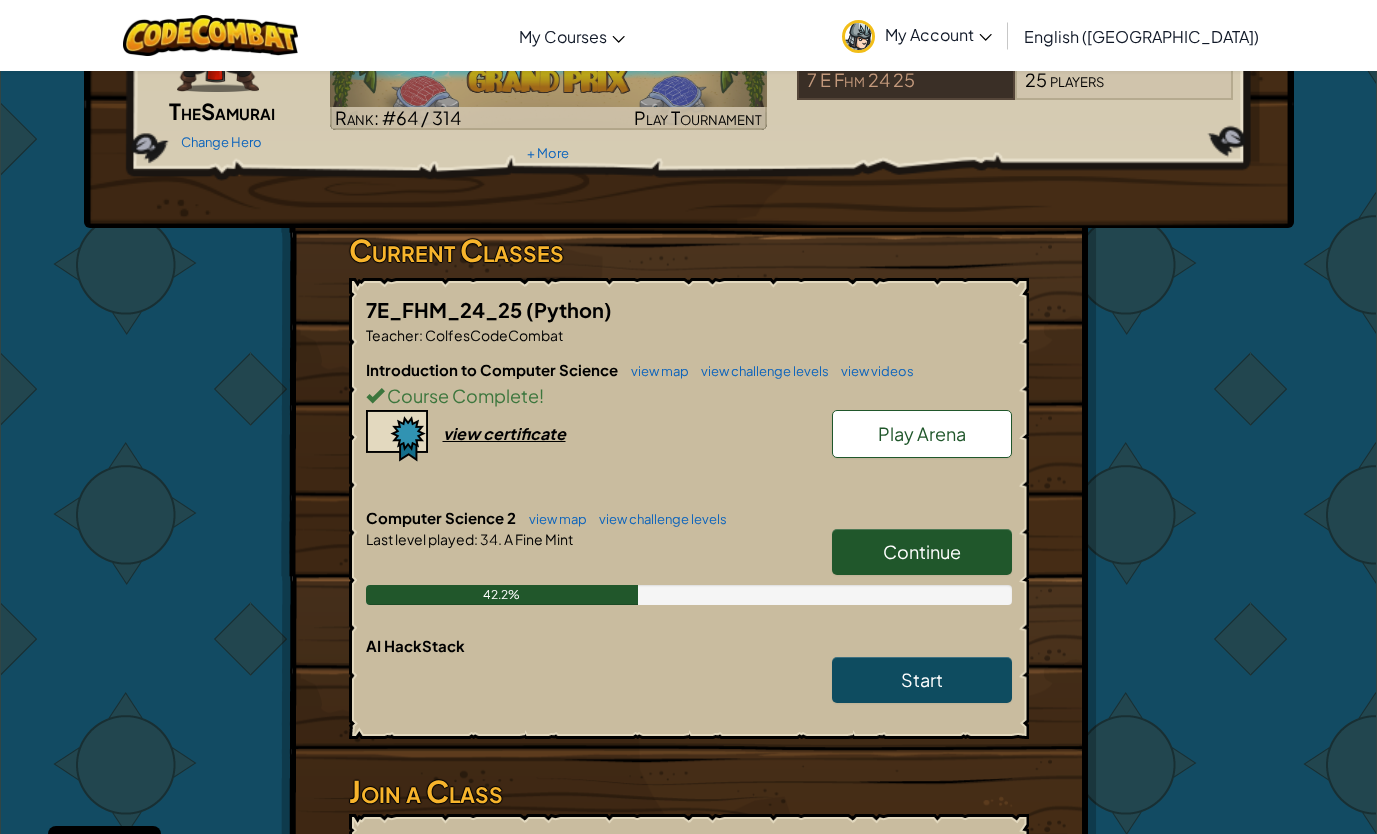scroll, scrollTop: 183, scrollLeft: 0, axis: vertical 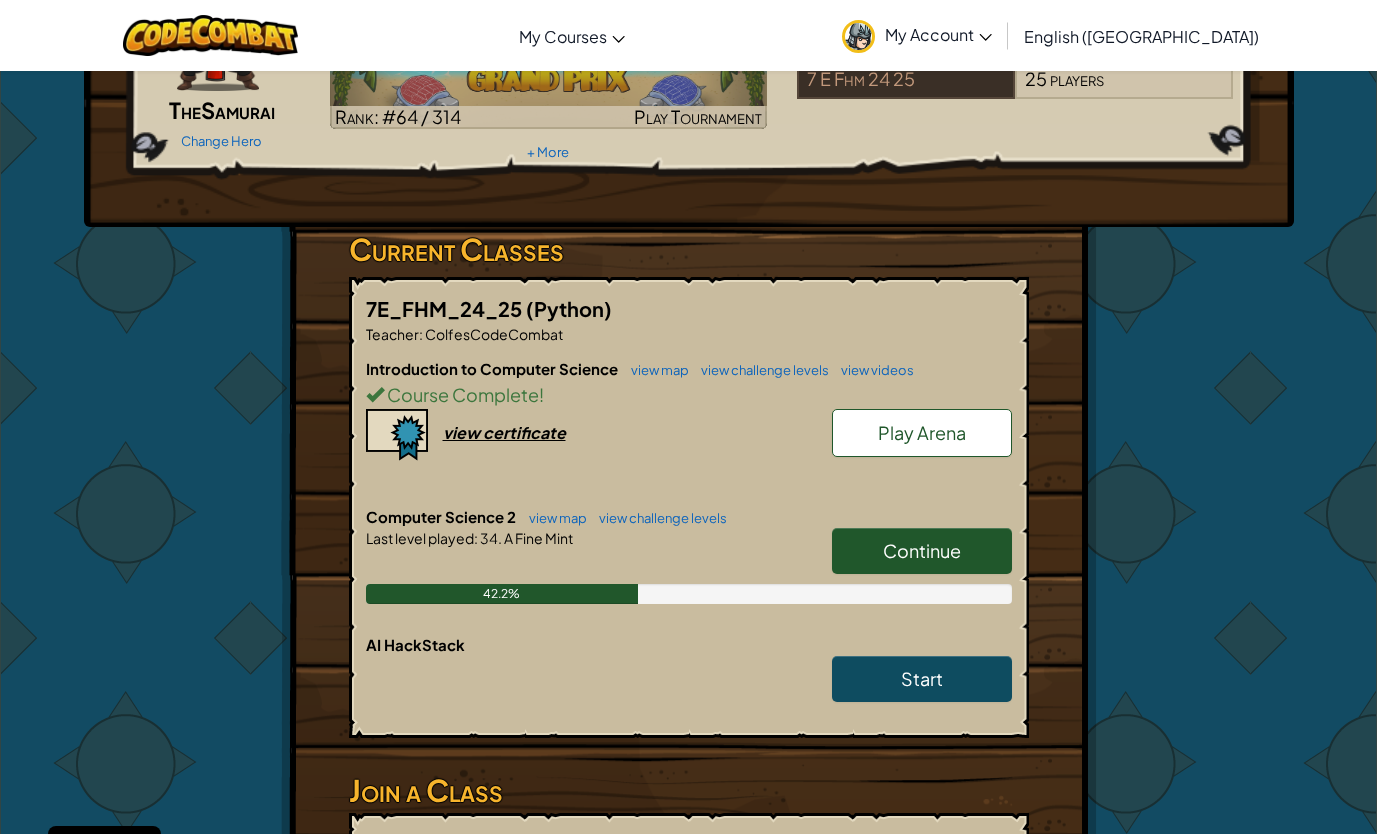 click on "Continue" at bounding box center (922, 551) 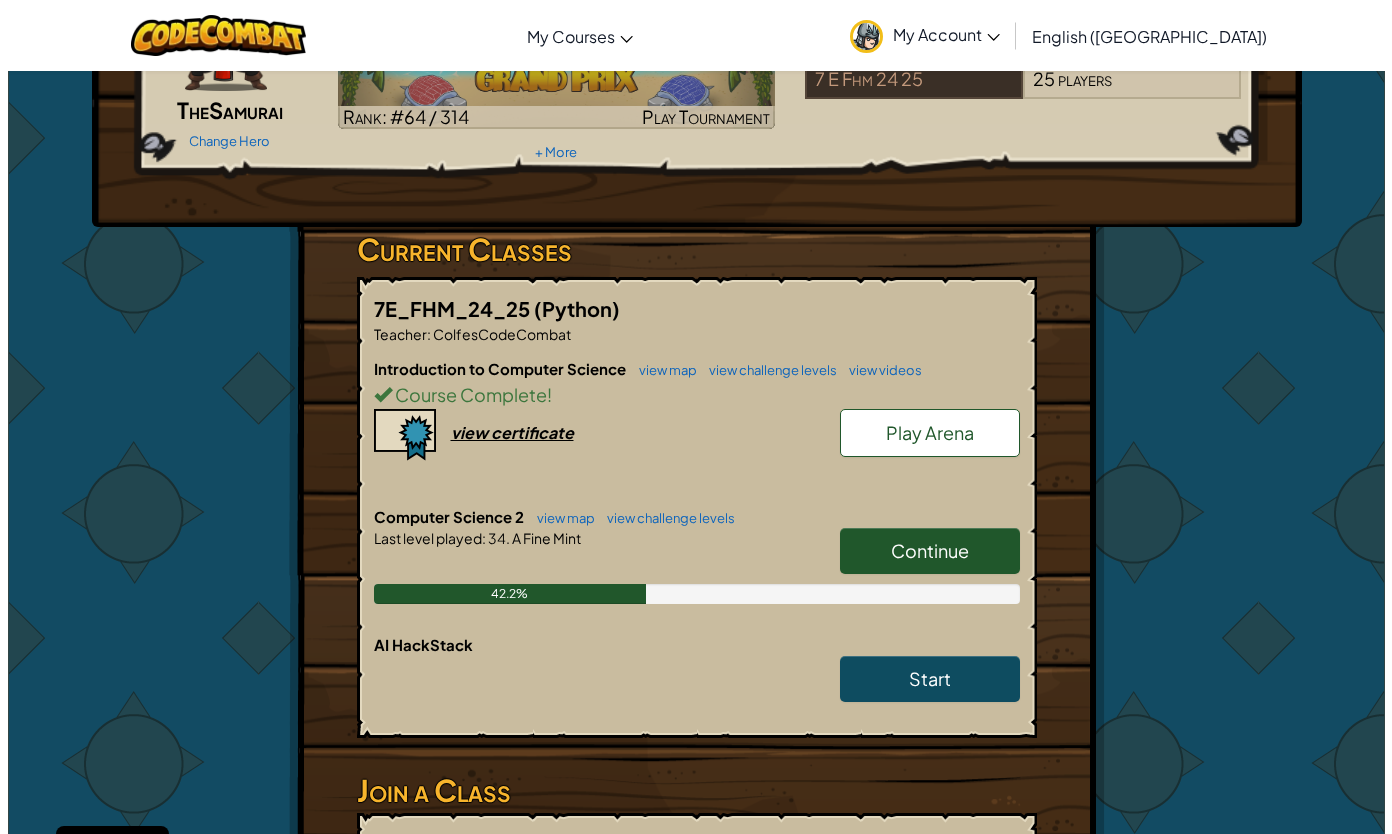 scroll, scrollTop: 0, scrollLeft: 0, axis: both 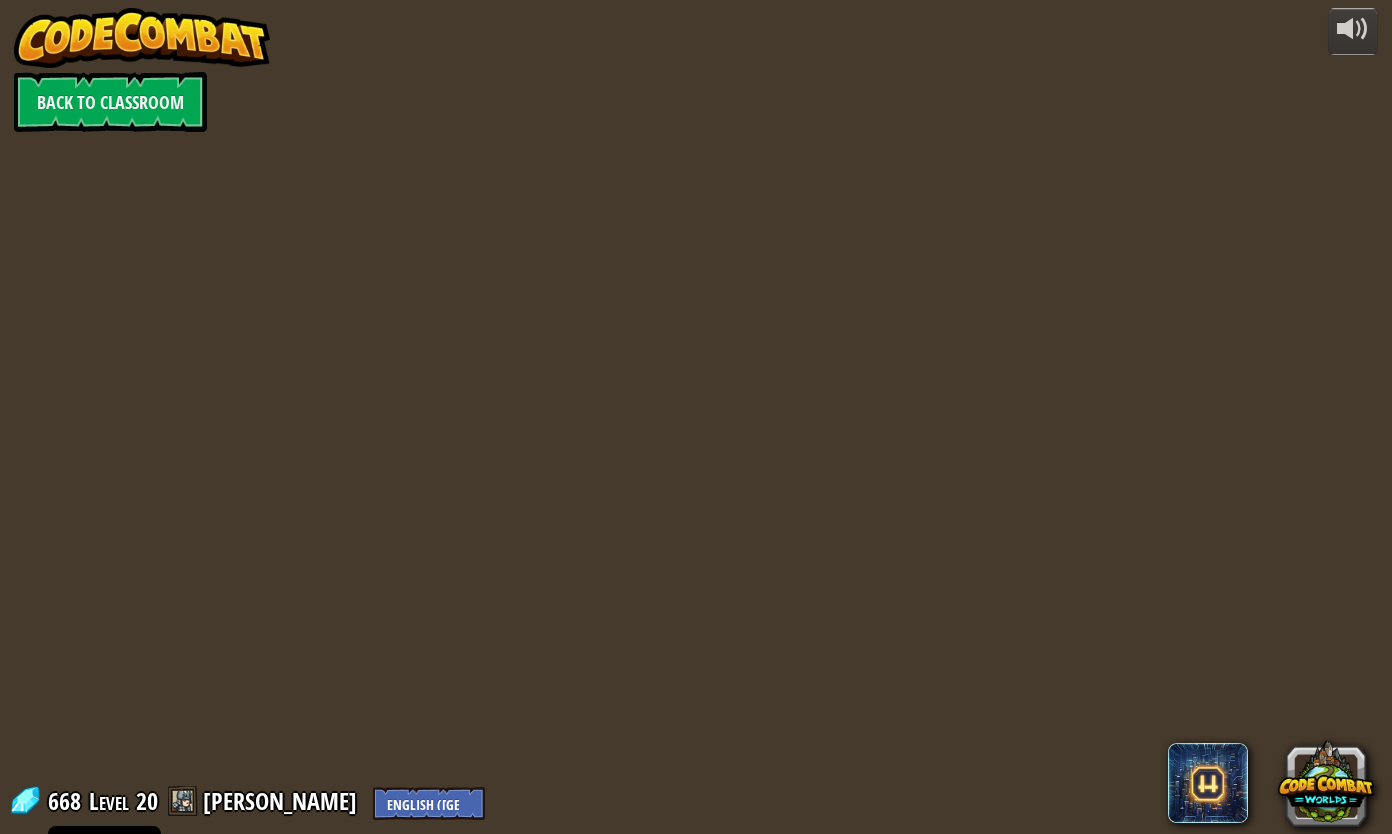 select on "en-[GEOGRAPHIC_DATA]" 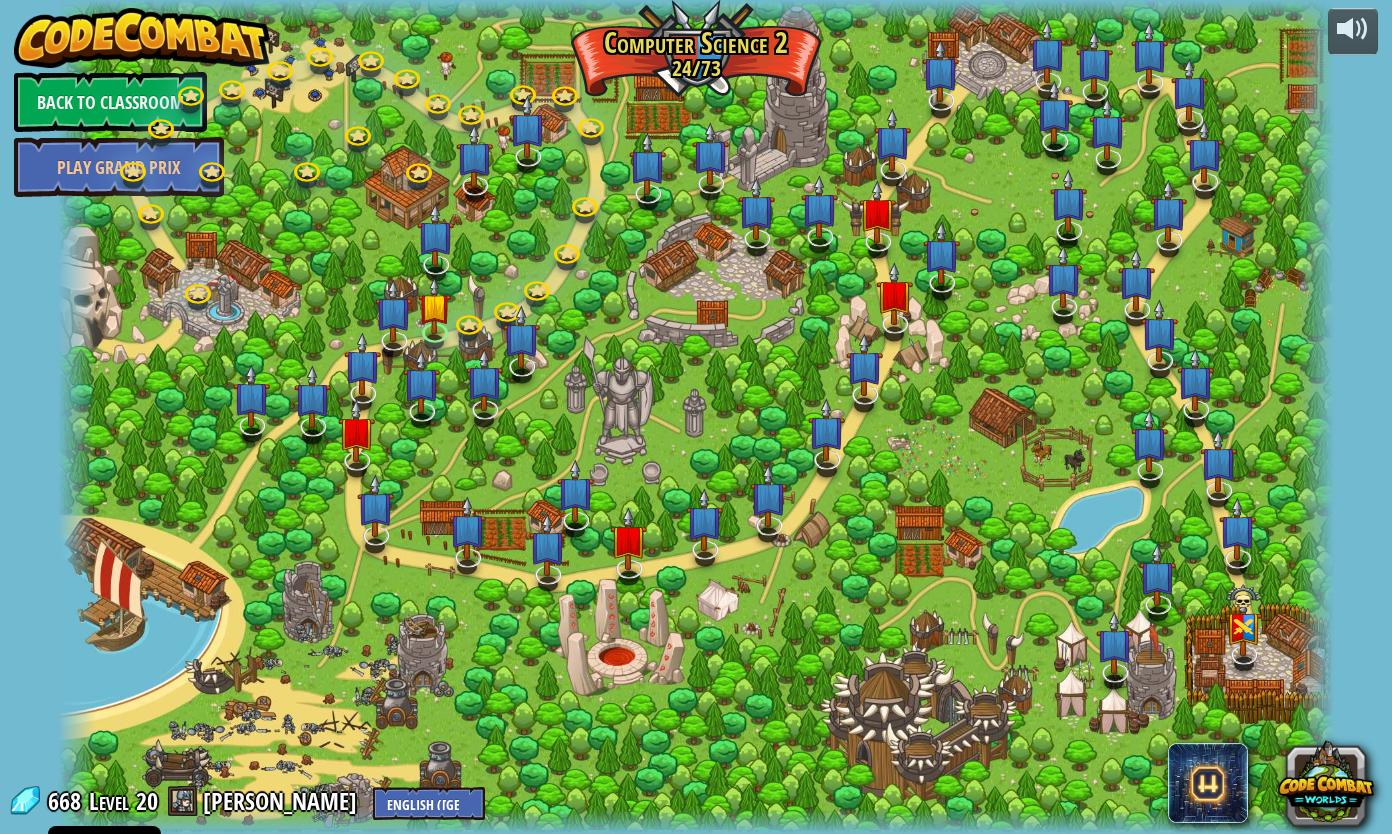 select on "en-[GEOGRAPHIC_DATA]" 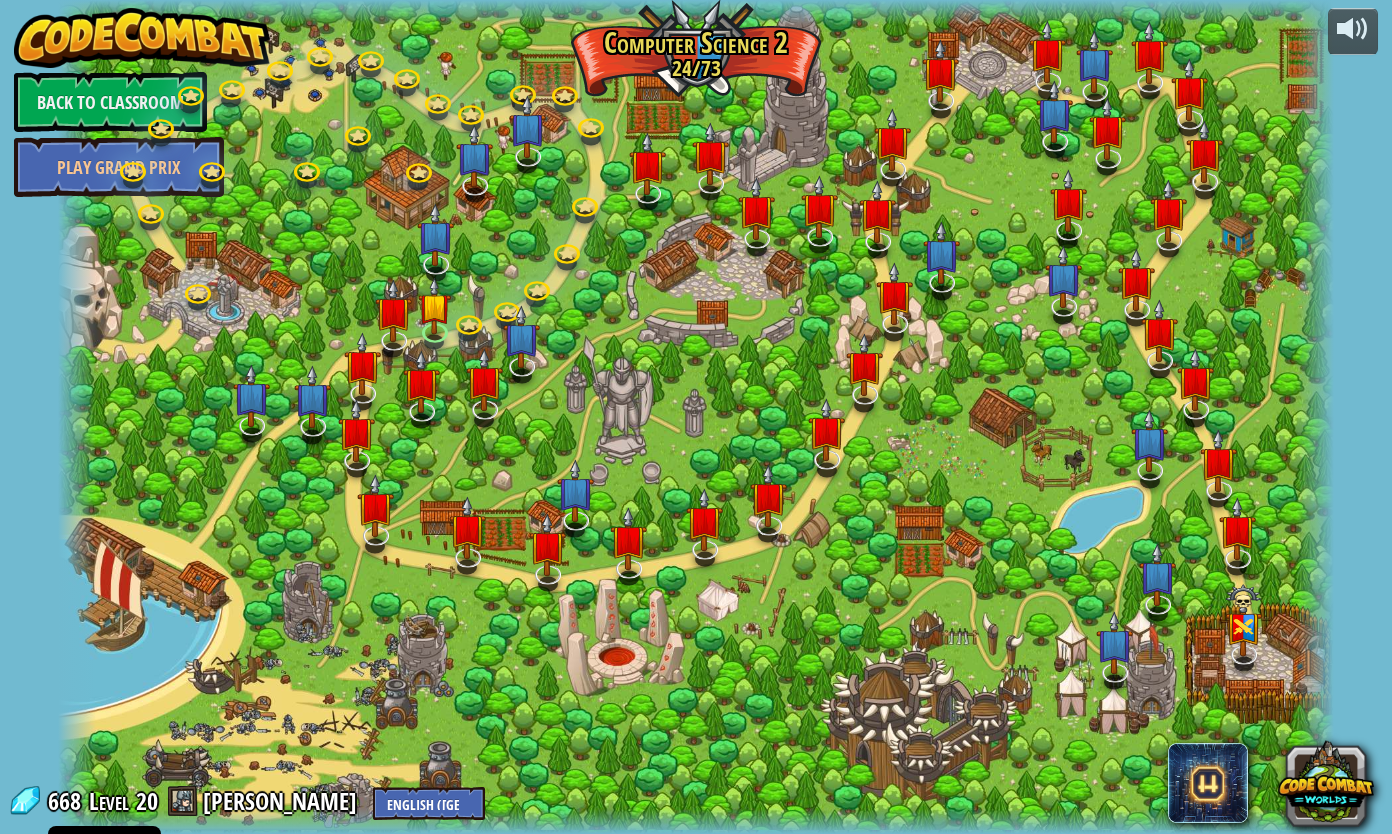 select on "en-[GEOGRAPHIC_DATA]" 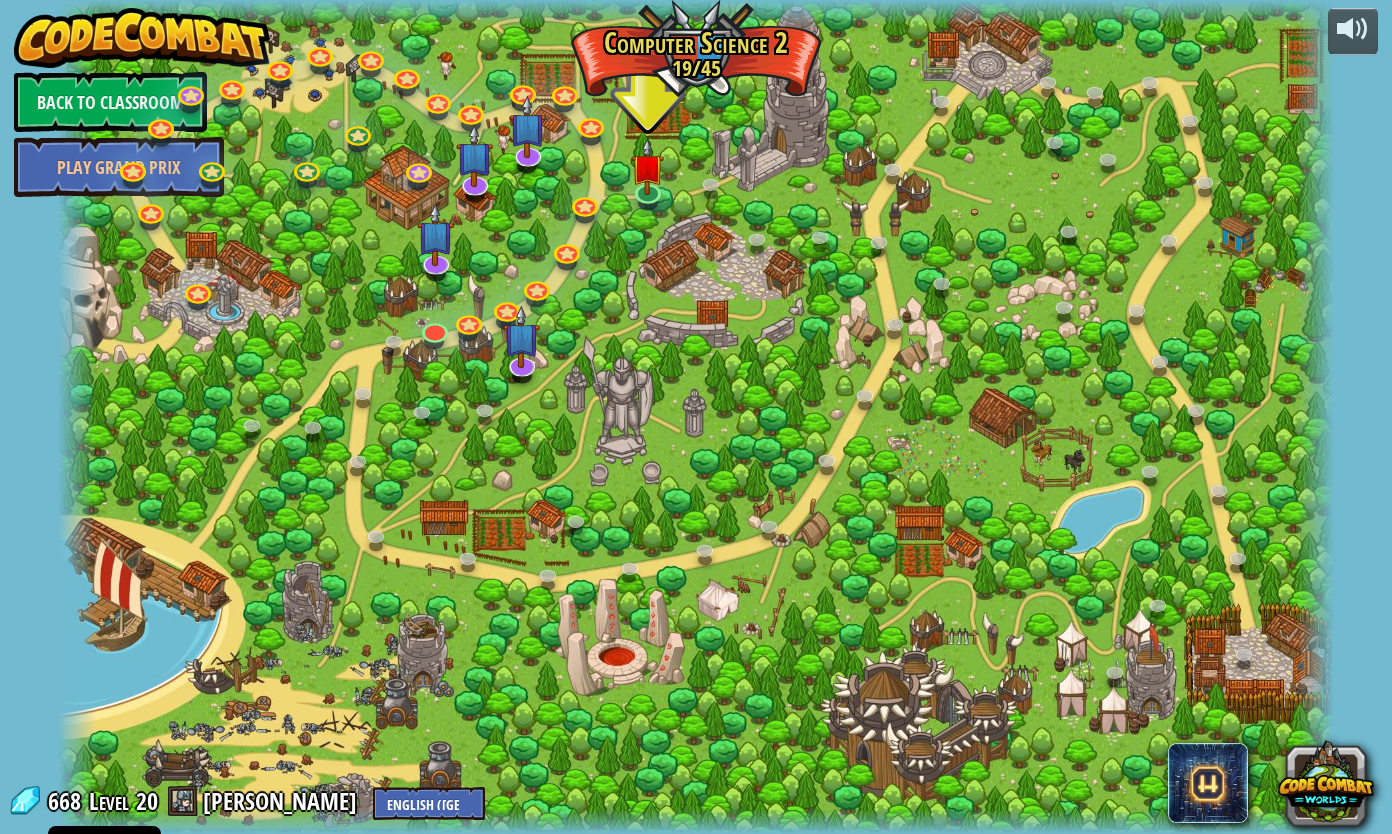 click on "Level" at bounding box center [109, 801] 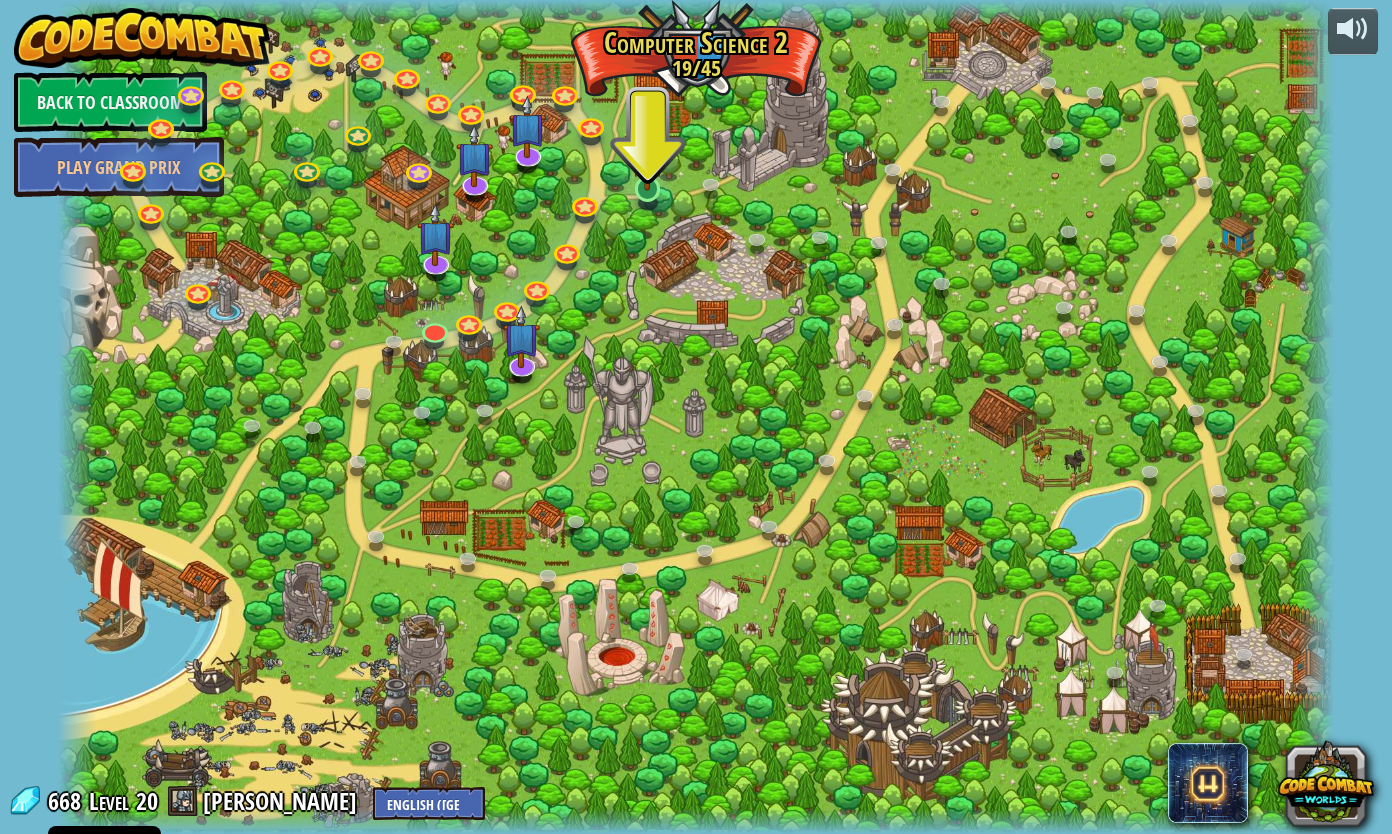 click at bounding box center (647, 153) 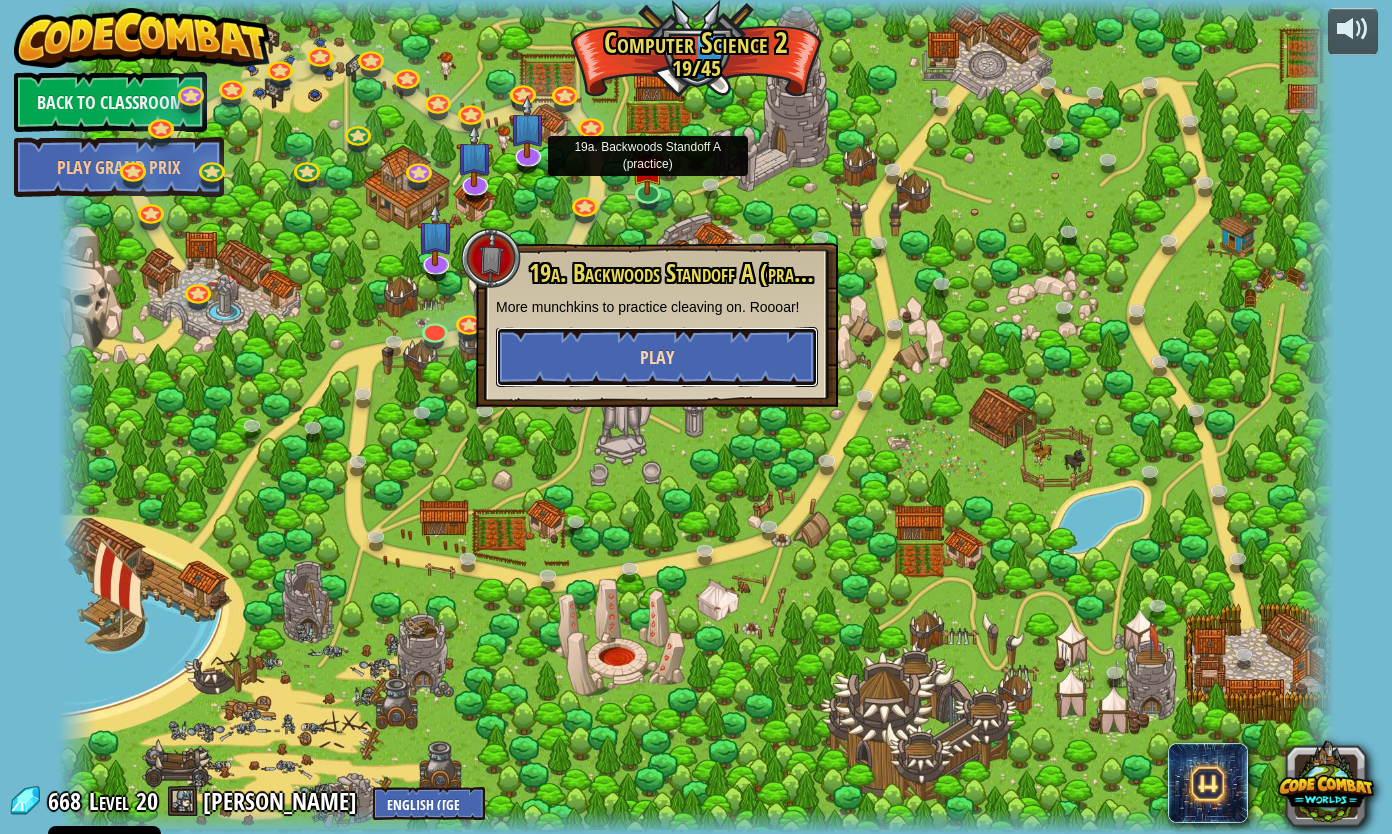 click on "Play" at bounding box center (657, 357) 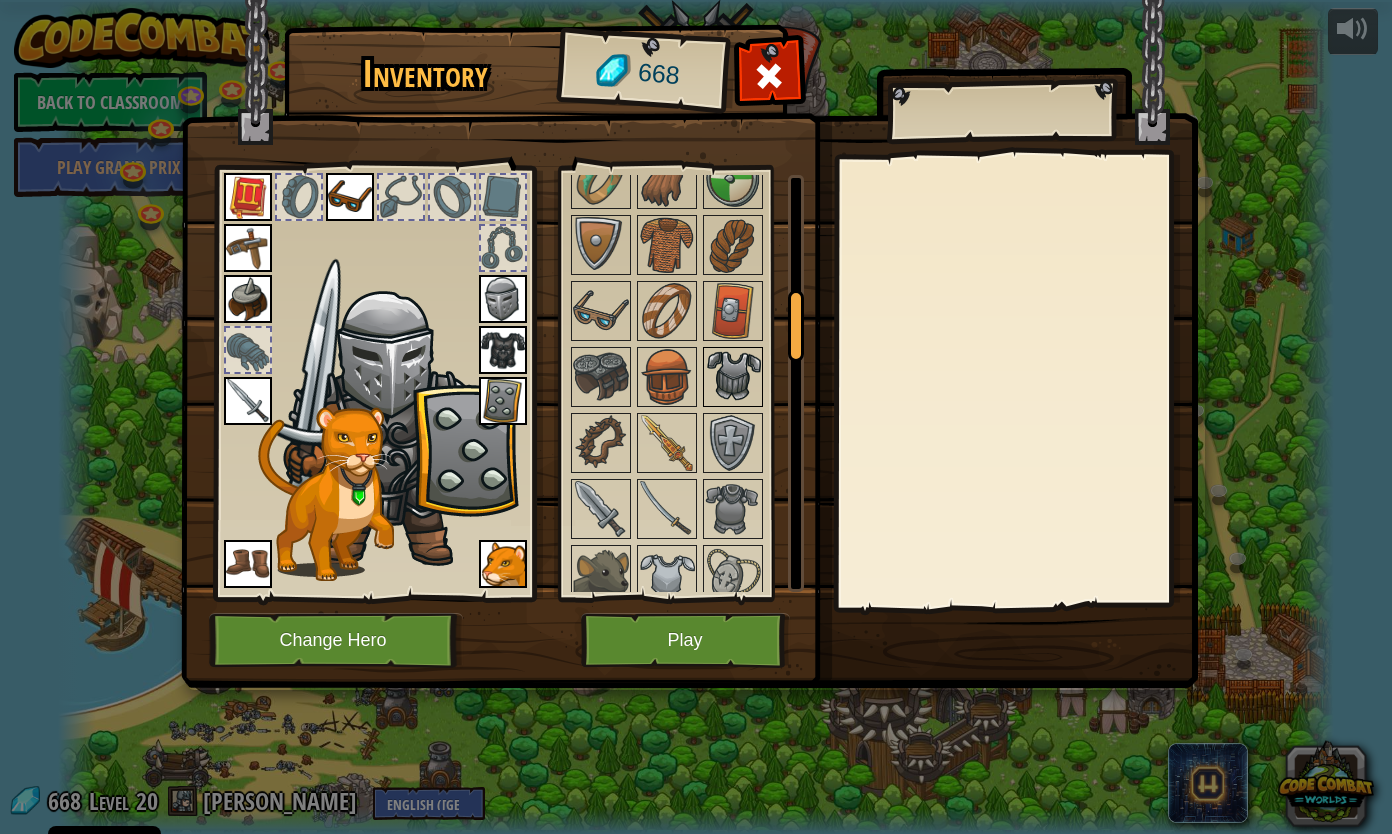 scroll, scrollTop: 753, scrollLeft: 0, axis: vertical 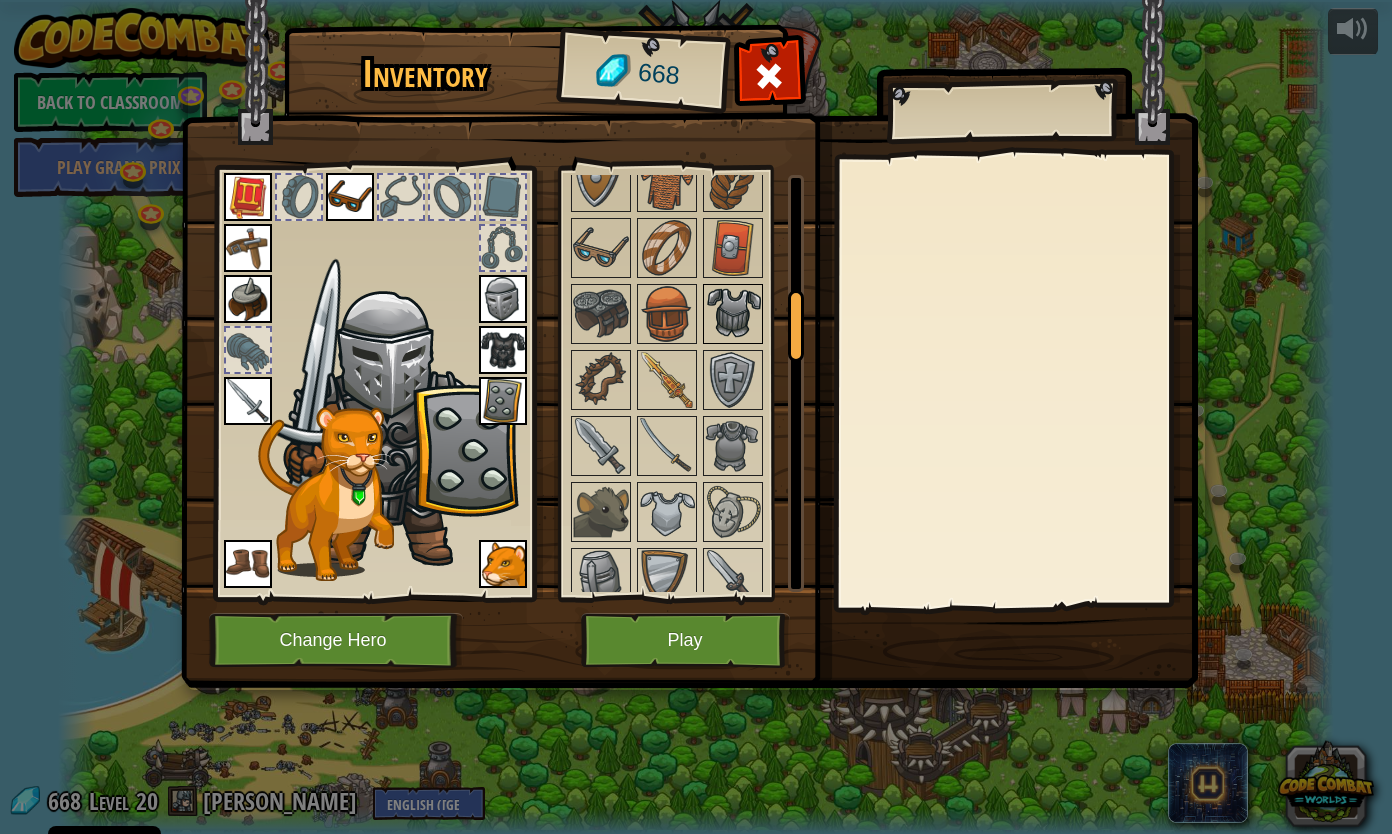 drag, startPoint x: 797, startPoint y: 201, endPoint x: 758, endPoint y: 317, distance: 122.380554 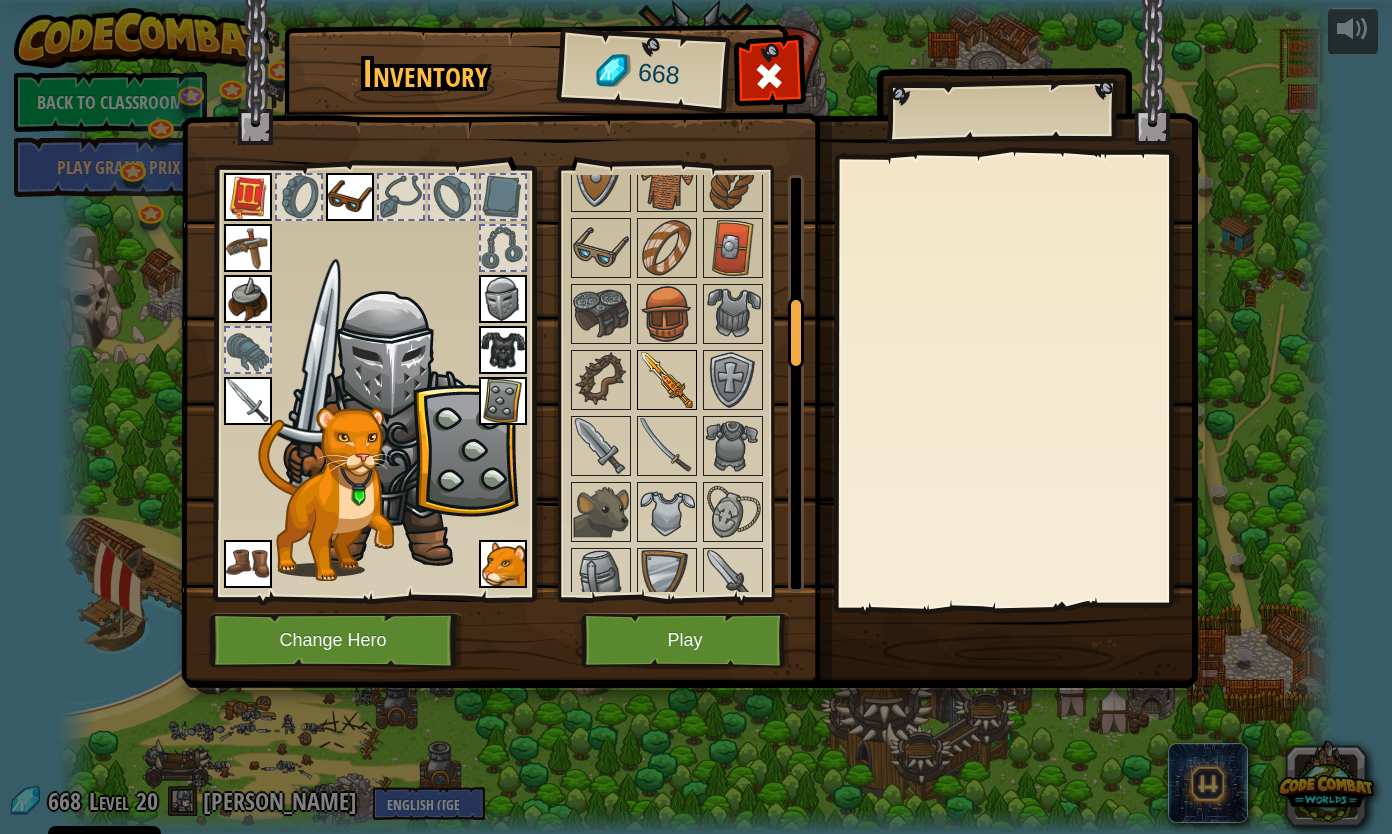 click at bounding box center [667, 380] 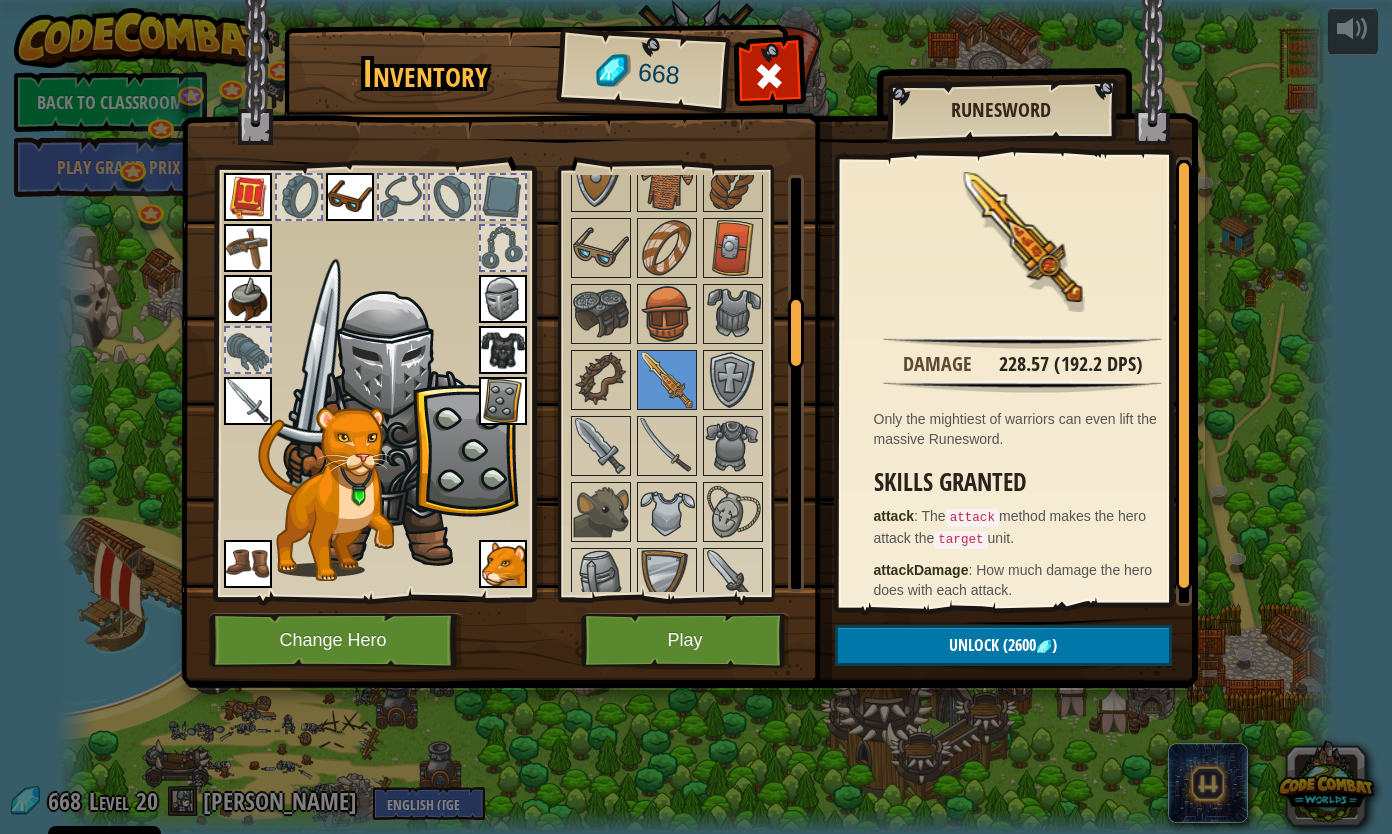click at bounding box center [796, 333] 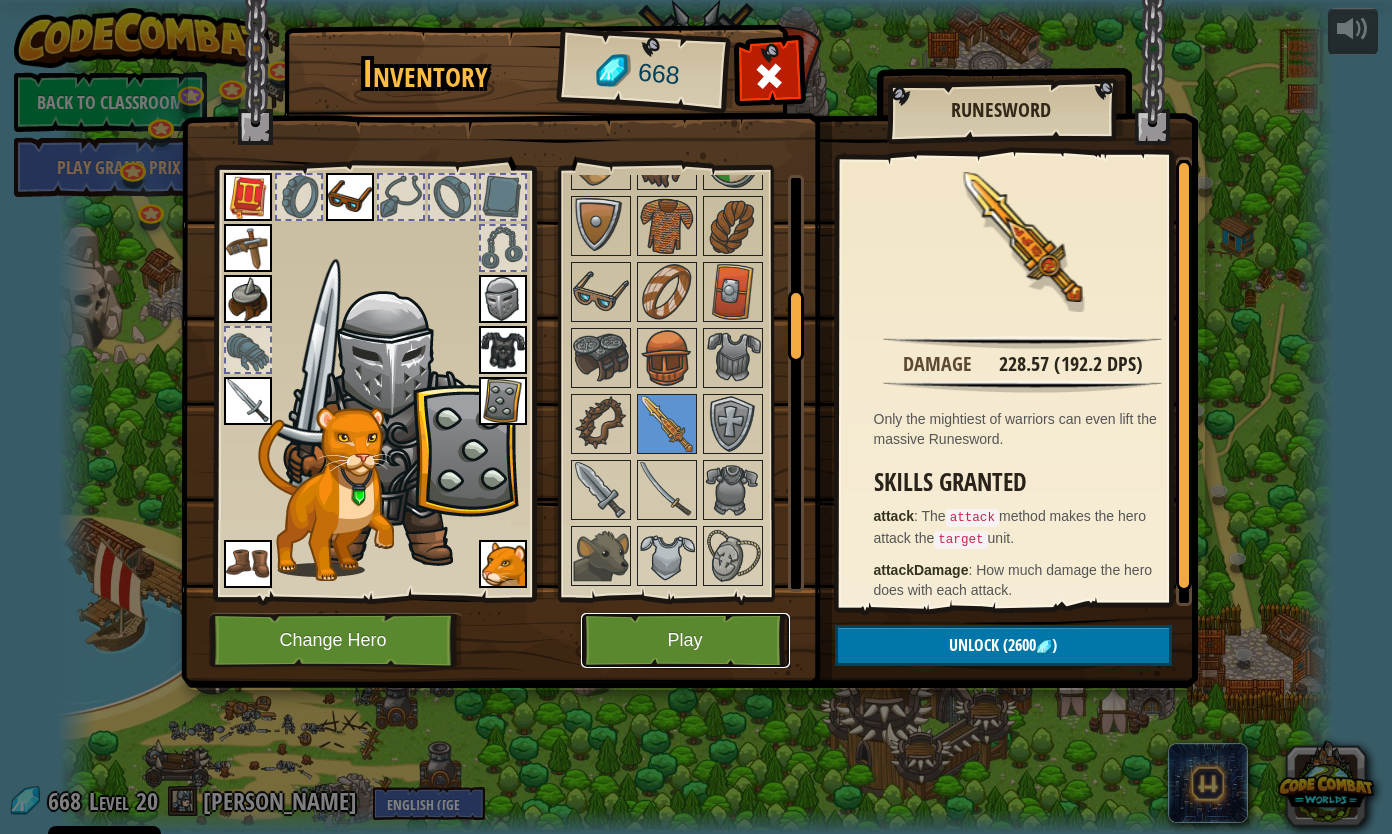 click on "Play" at bounding box center (685, 640) 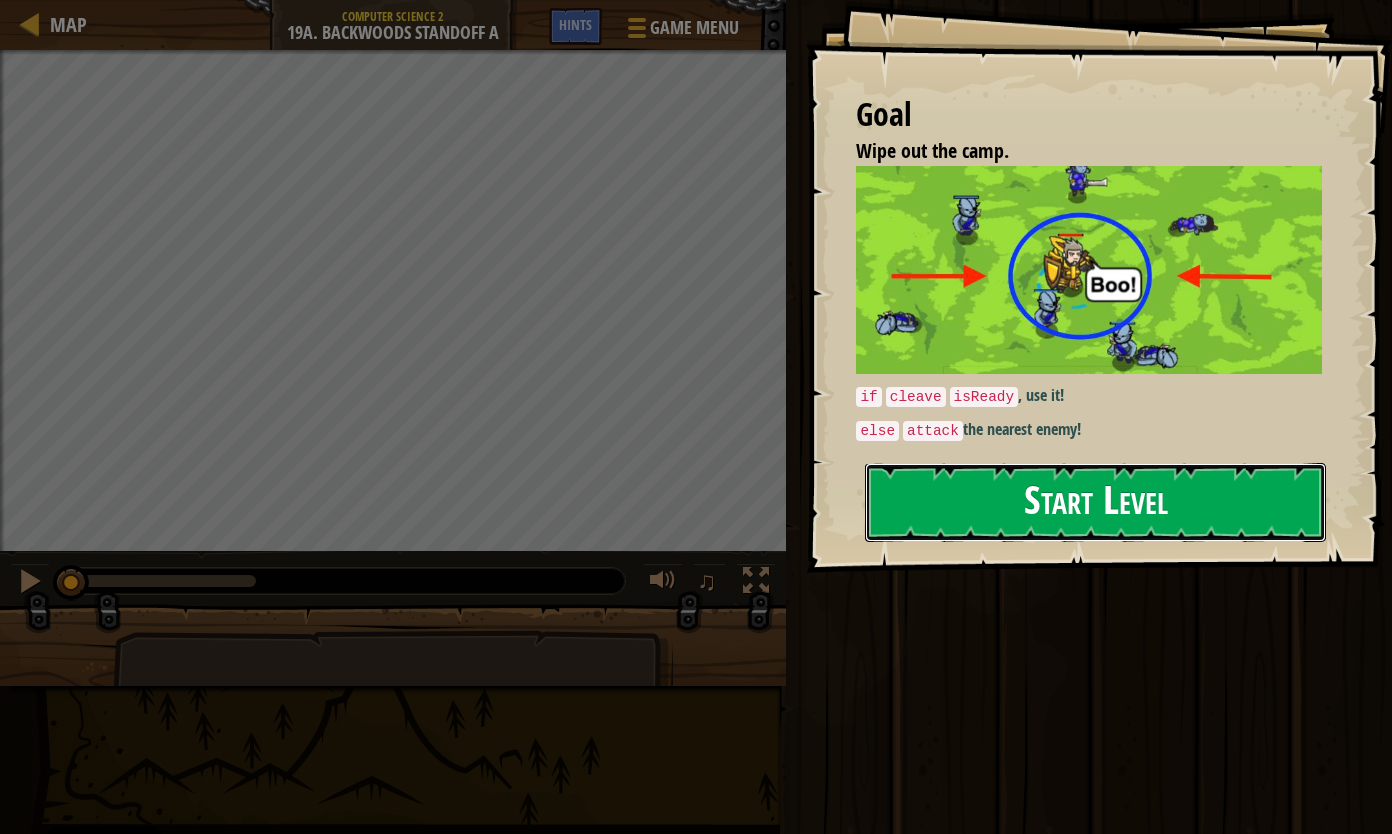 click on "Start Level" at bounding box center (1095, 502) 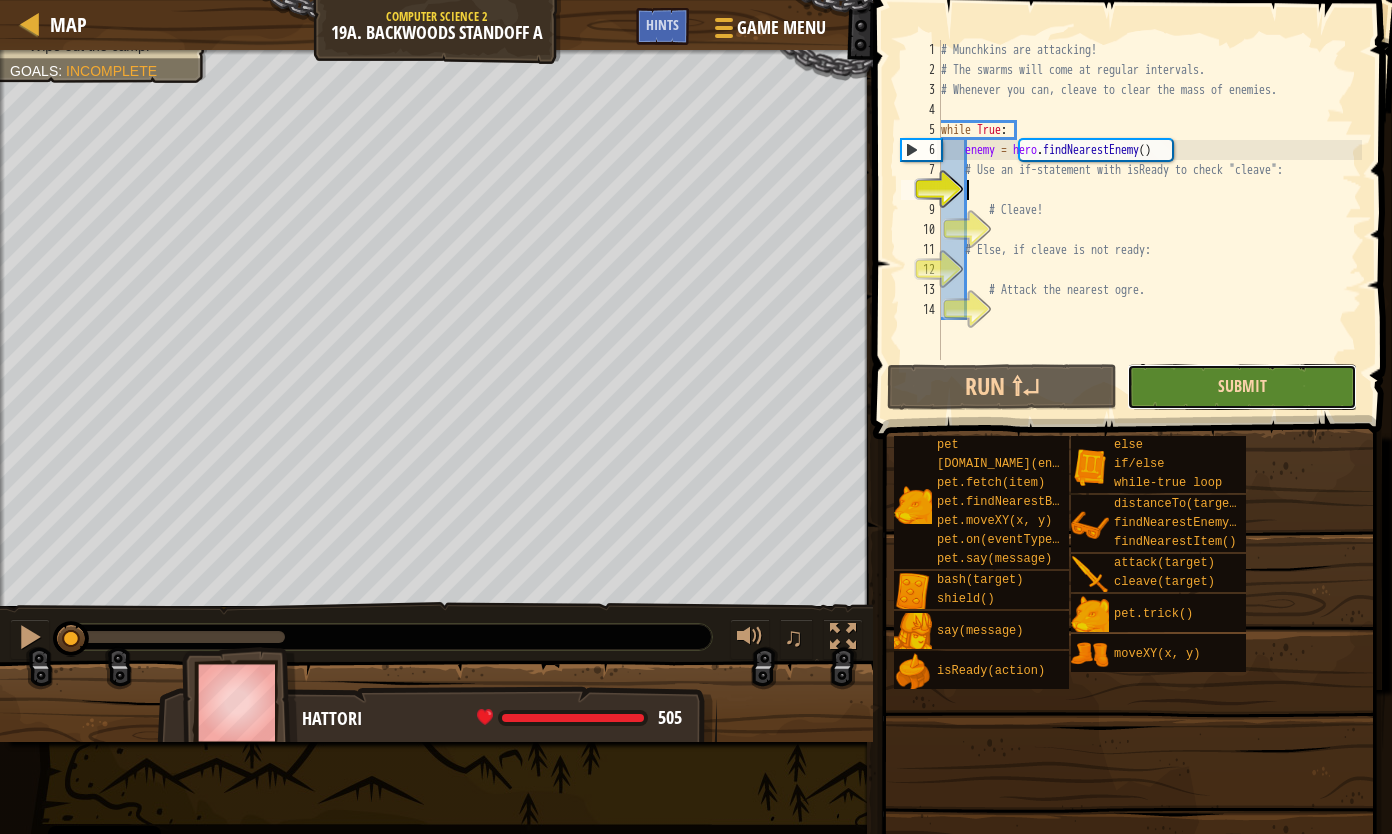 click on "Submit" at bounding box center [1242, 386] 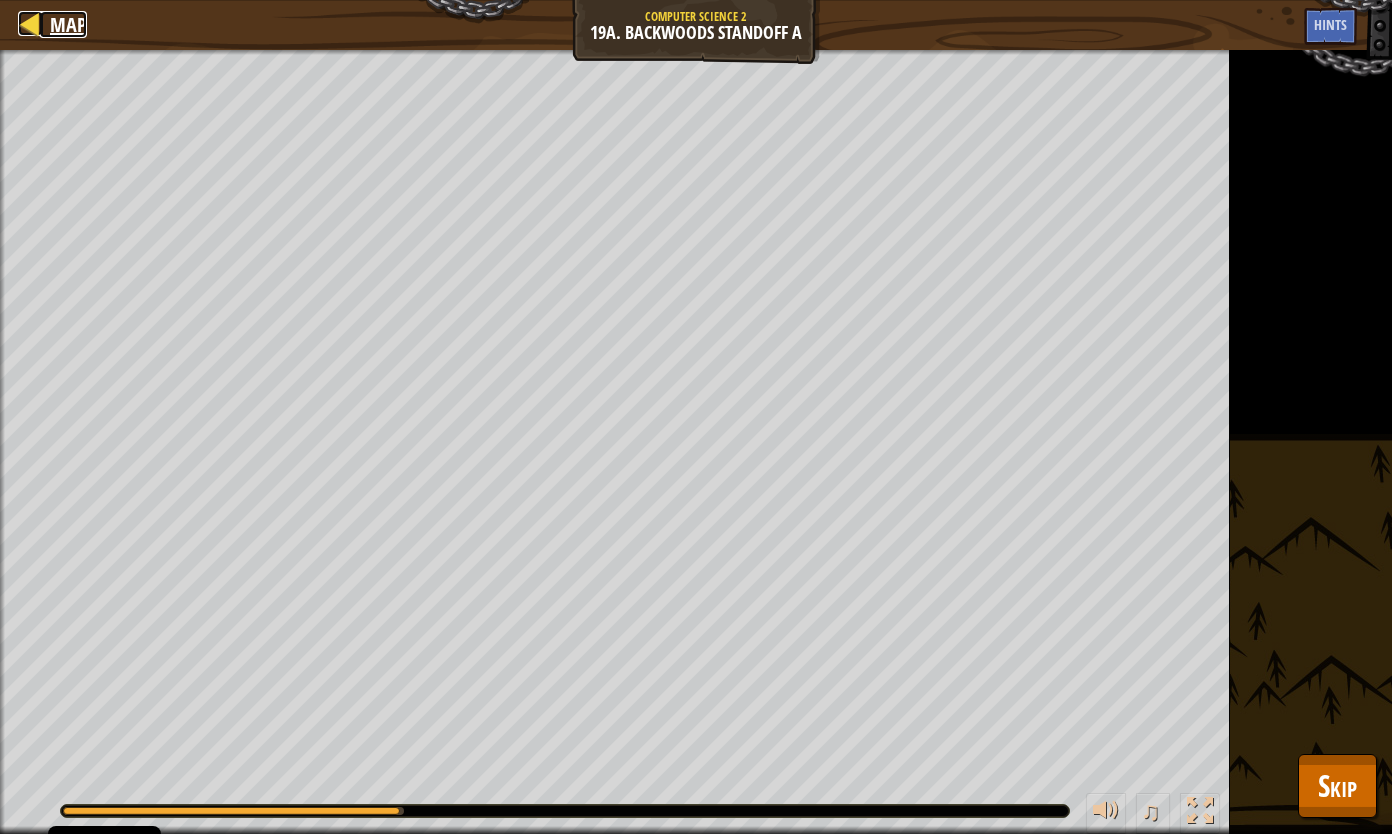click on "Map" at bounding box center (68, 24) 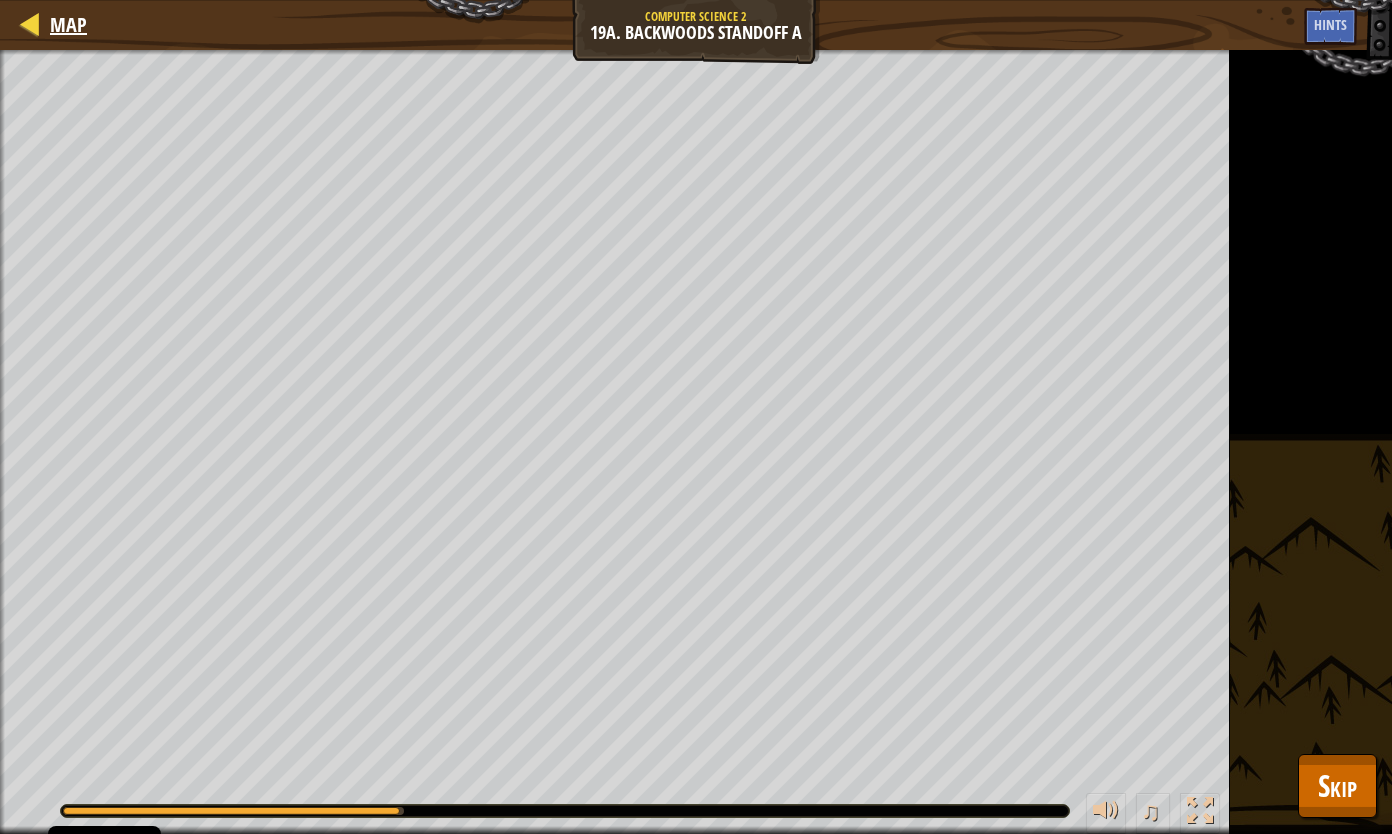 select on "en-[GEOGRAPHIC_DATA]" 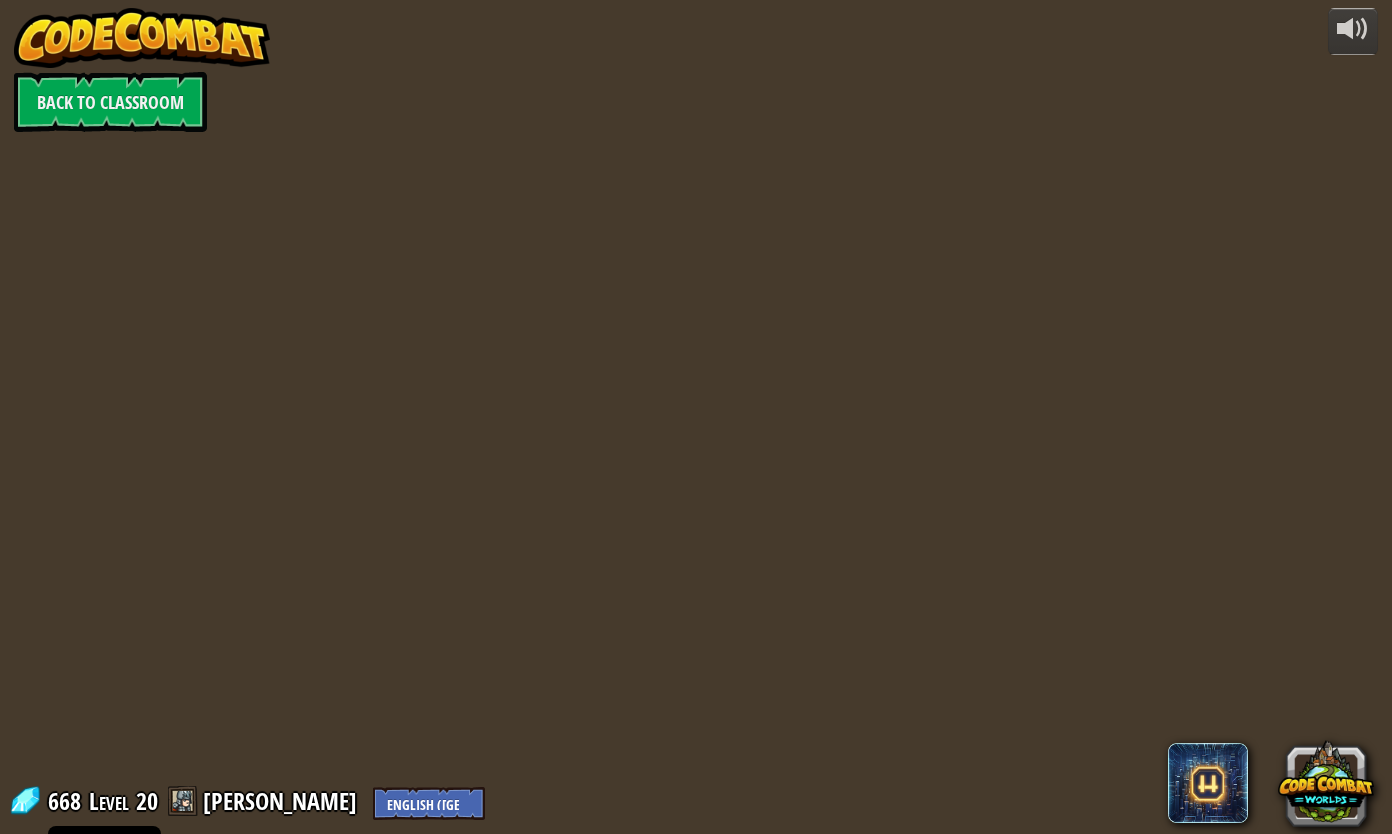 select on "en-[GEOGRAPHIC_DATA]" 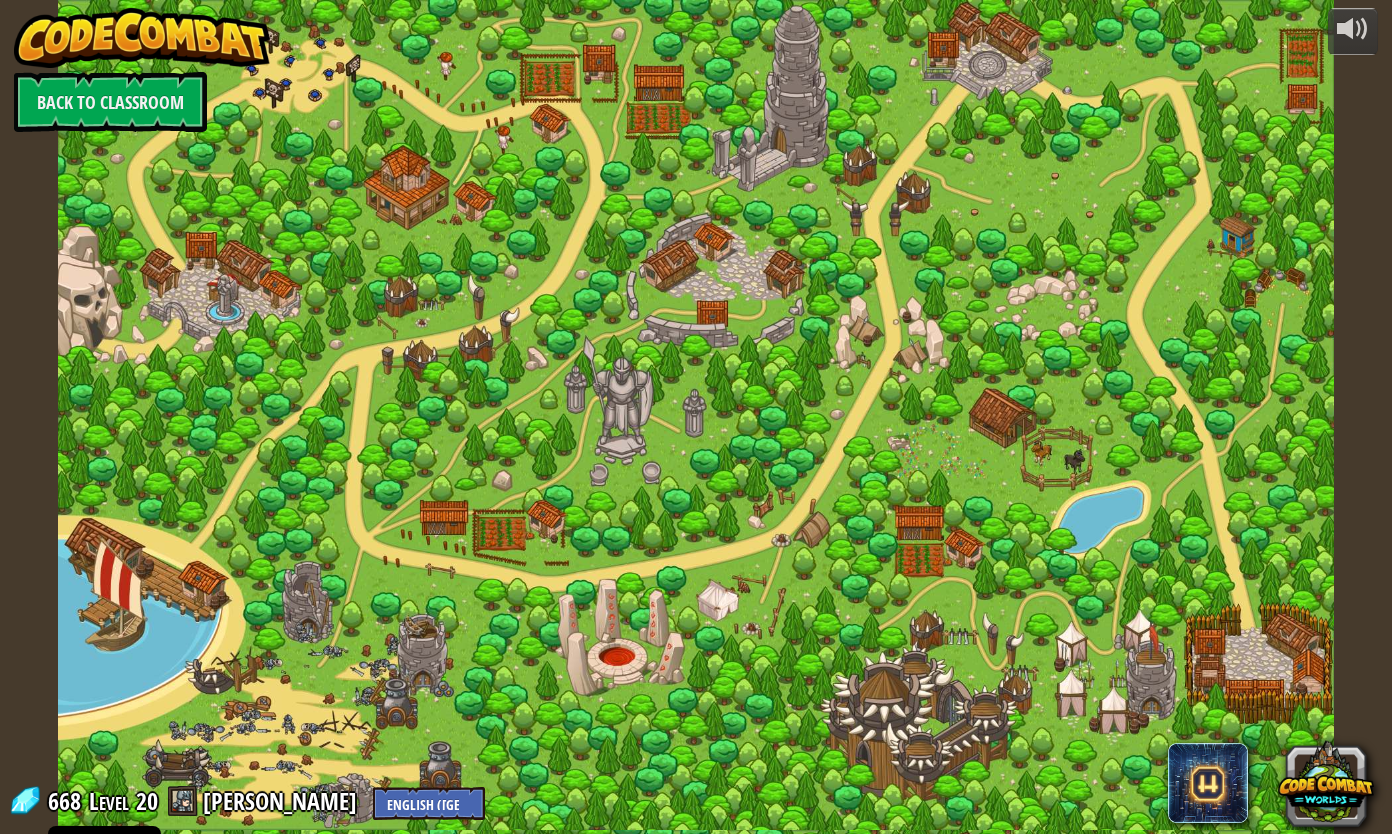 select on "en-[GEOGRAPHIC_DATA]" 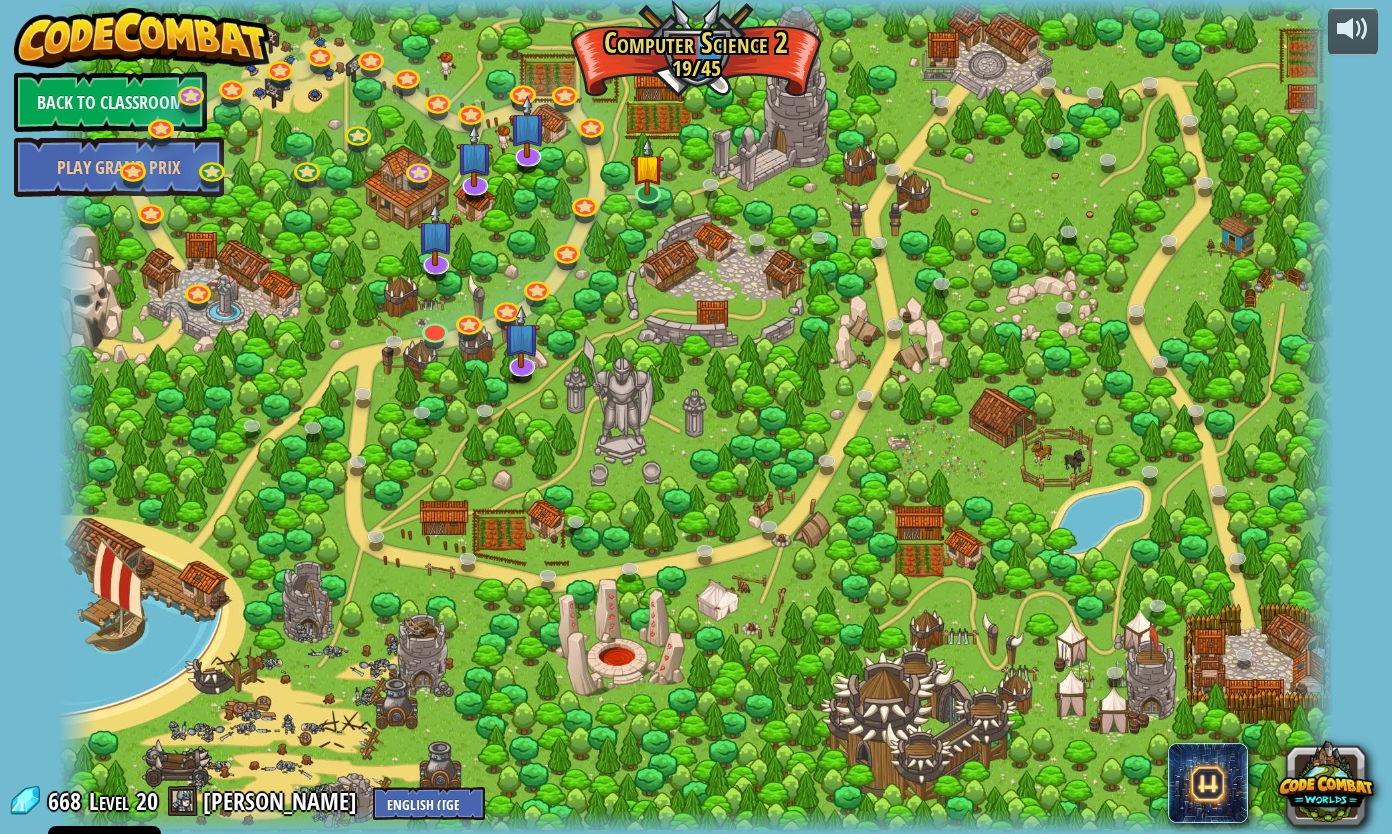 select on "en-[GEOGRAPHIC_DATA]" 